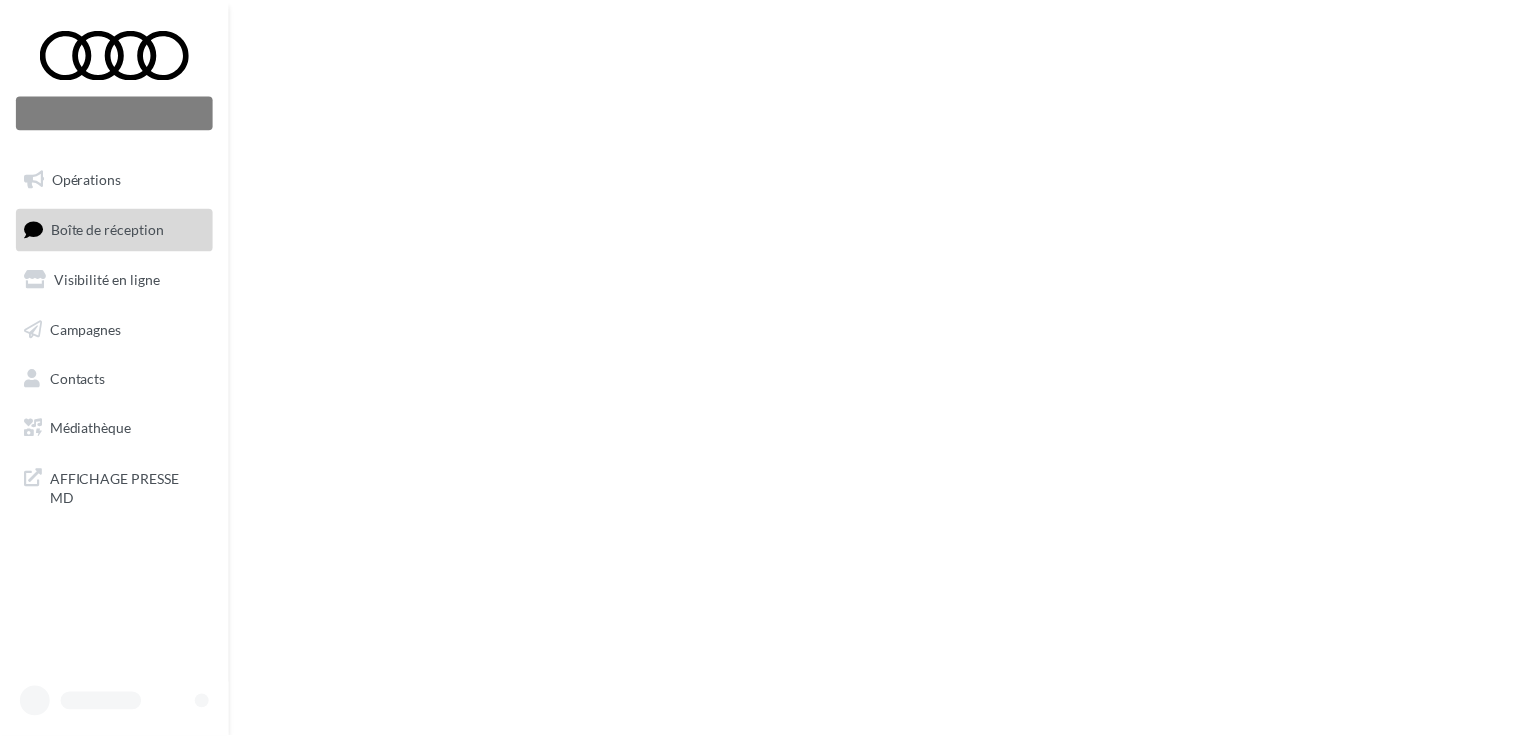 scroll, scrollTop: 0, scrollLeft: 0, axis: both 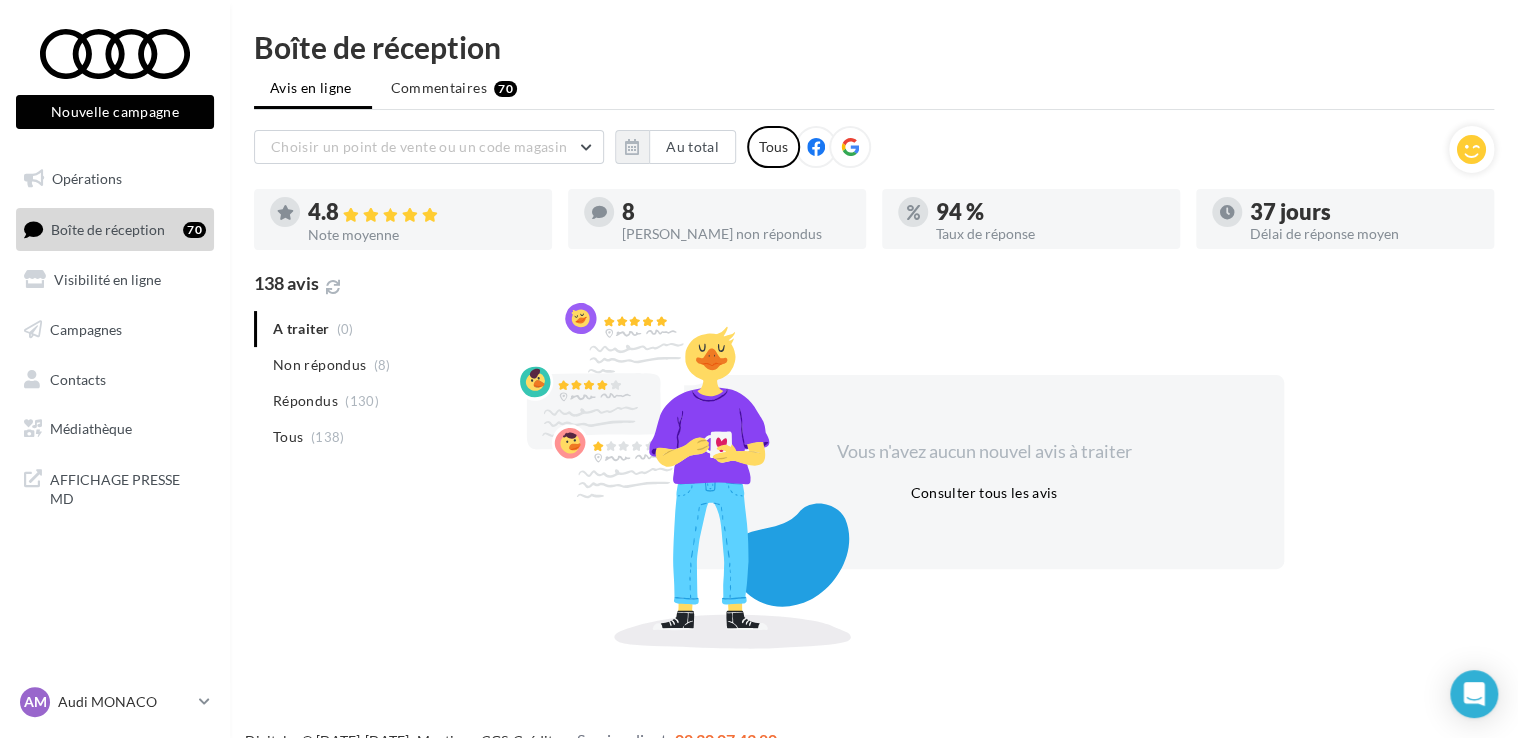 click at bounding box center [850, 147] 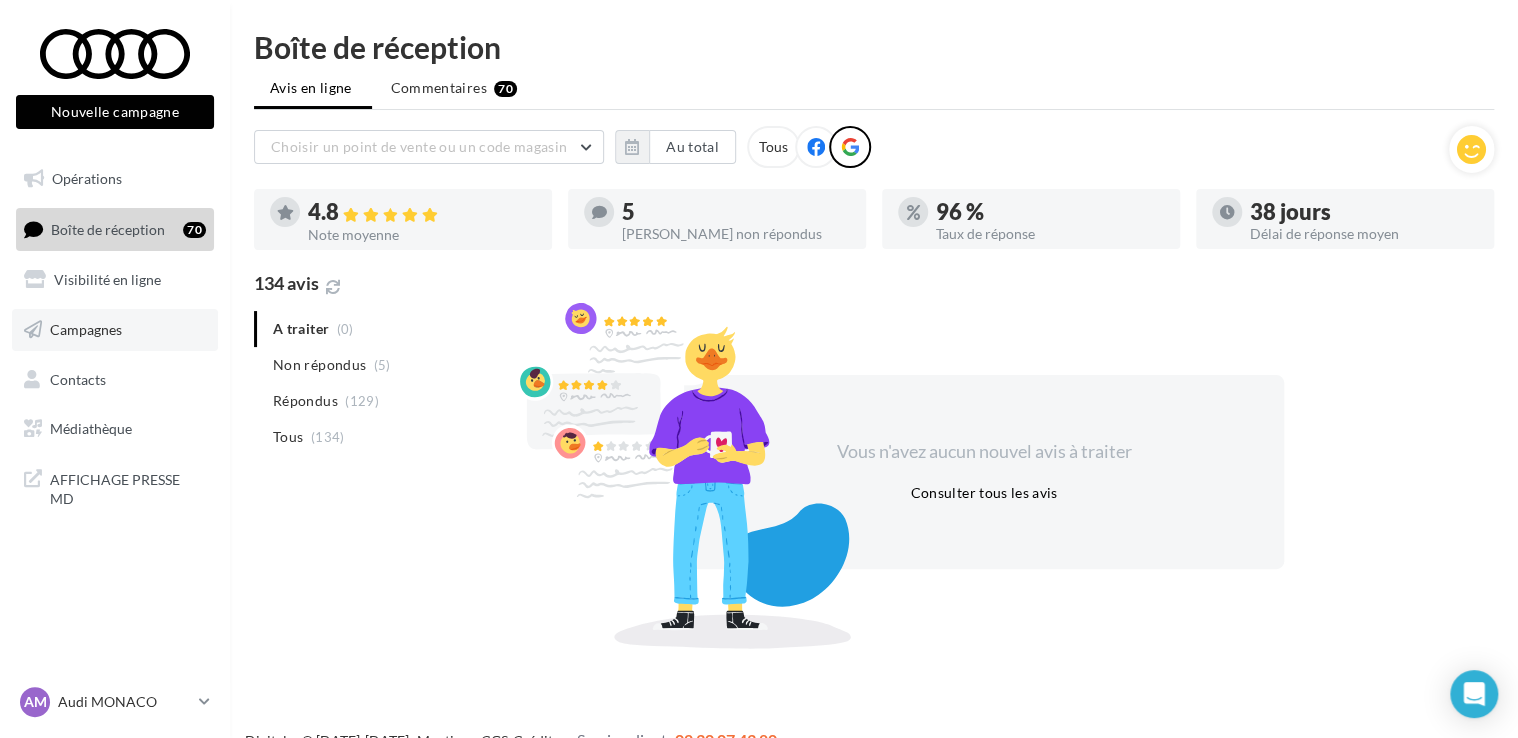 click on "Campagnes" at bounding box center (86, 329) 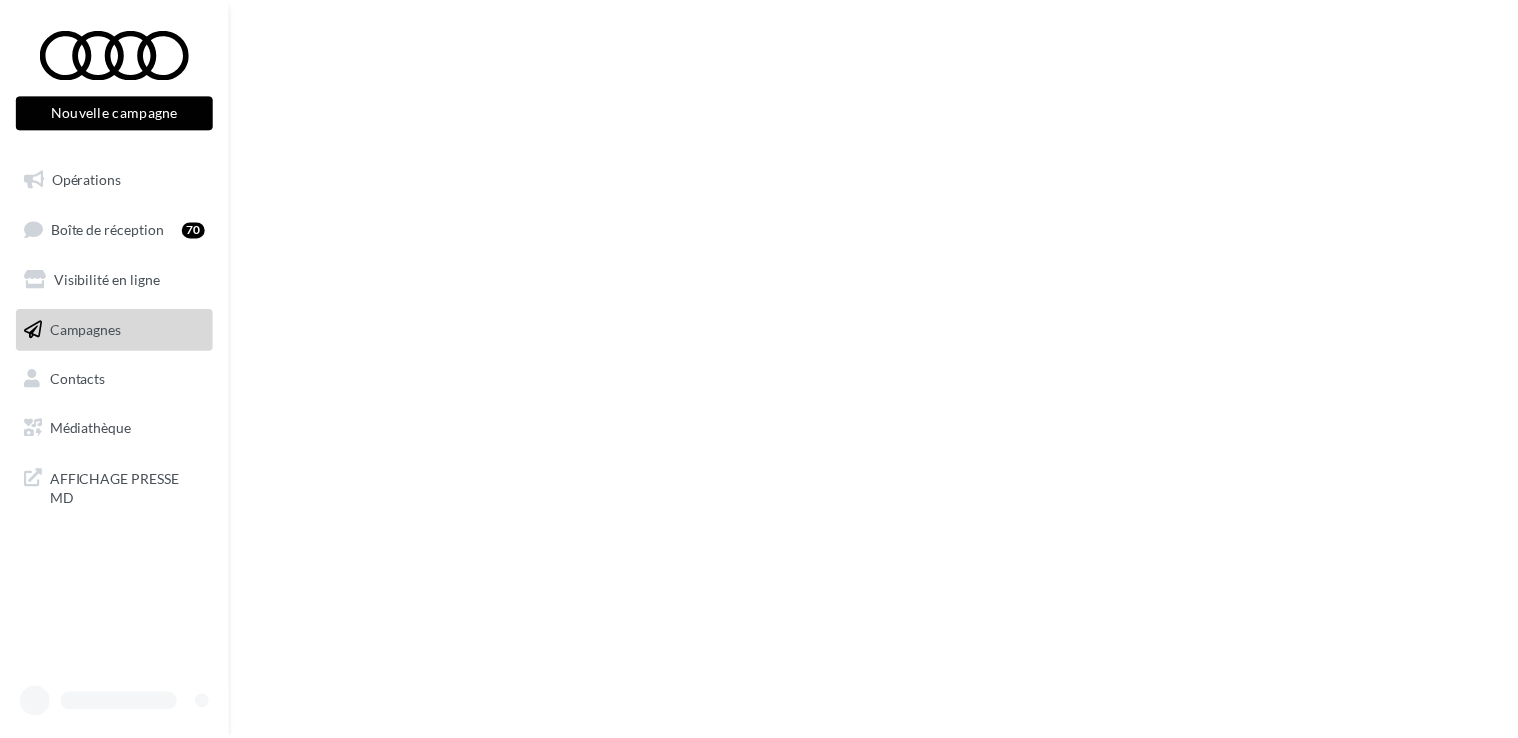 scroll, scrollTop: 0, scrollLeft: 0, axis: both 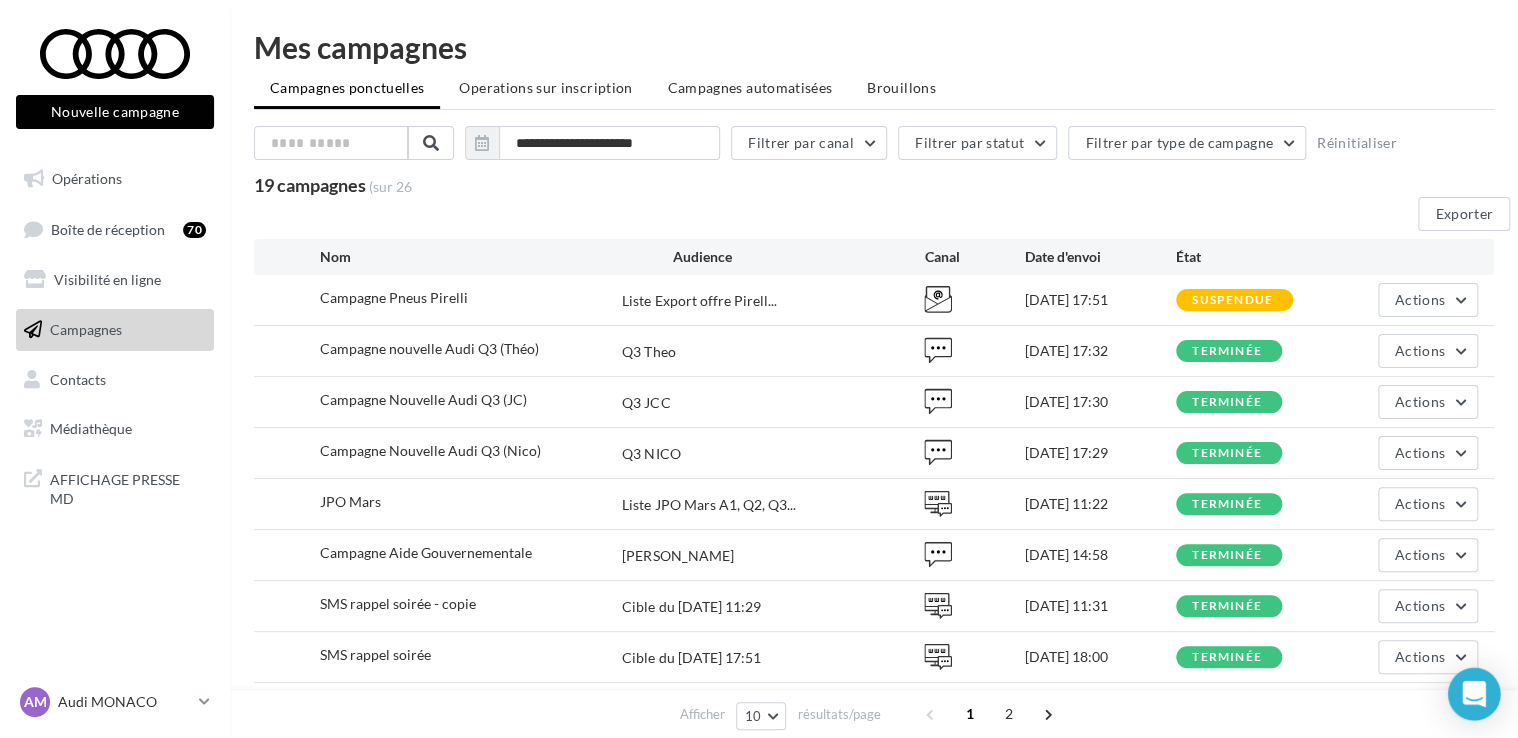 click 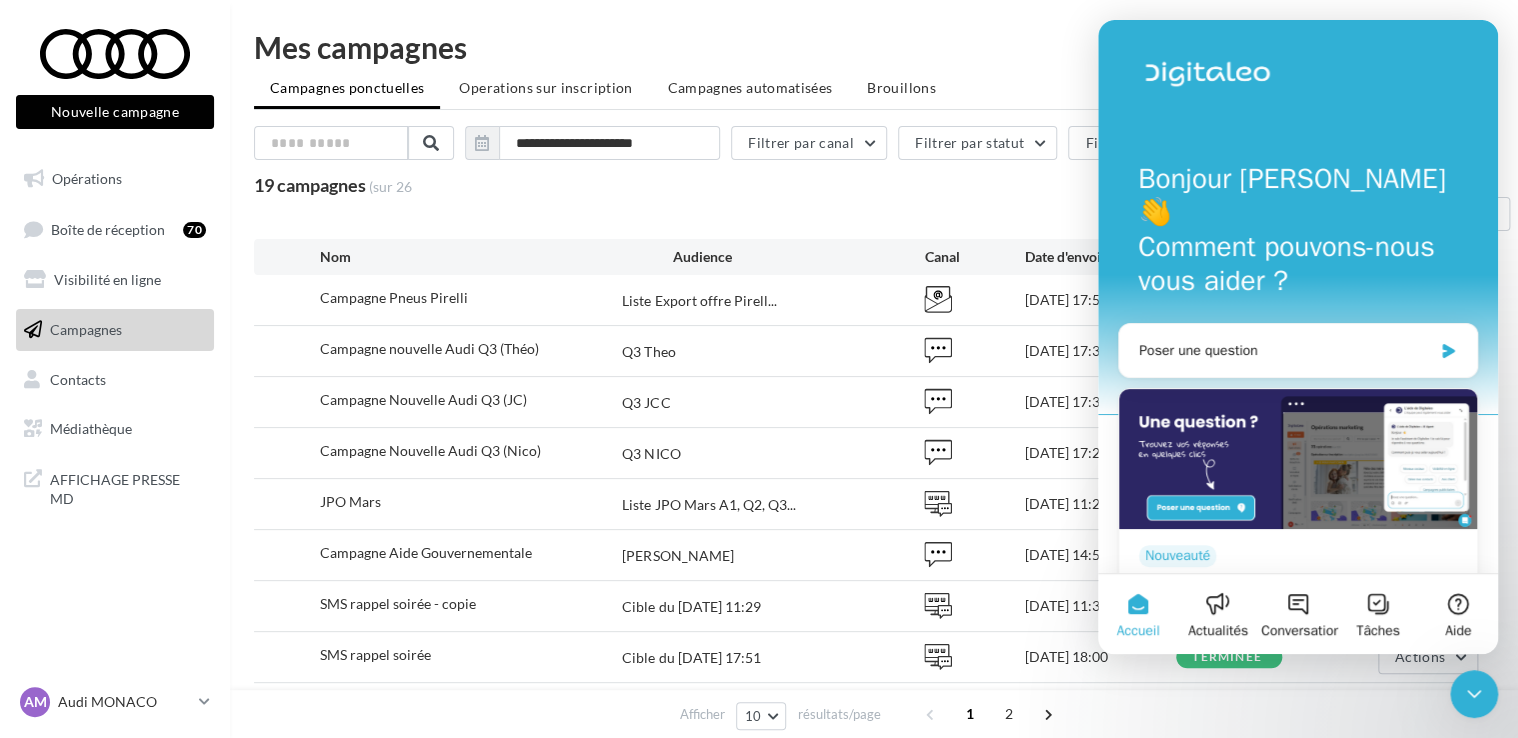 scroll, scrollTop: 0, scrollLeft: 0, axis: both 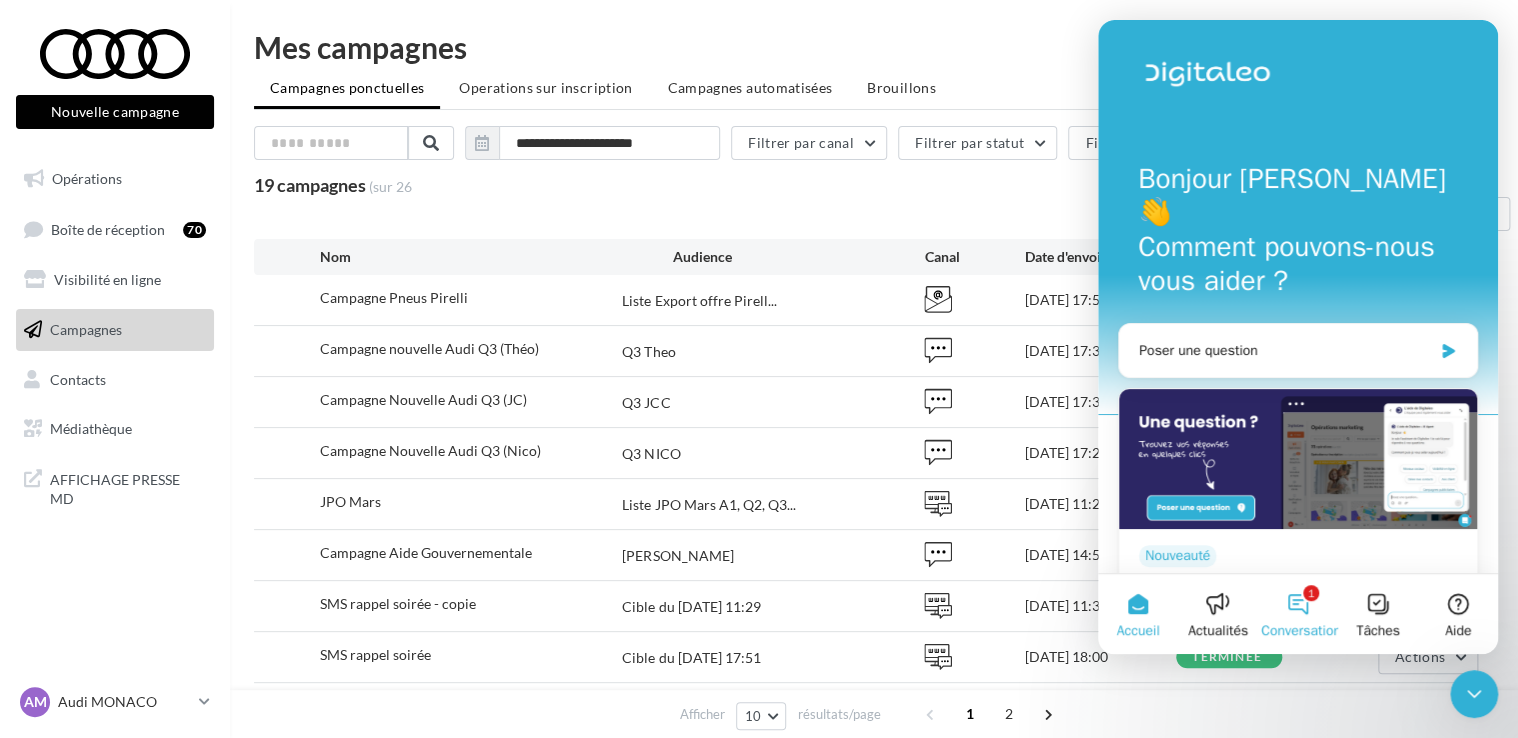 click on "1 Conversations" at bounding box center (1298, 614) 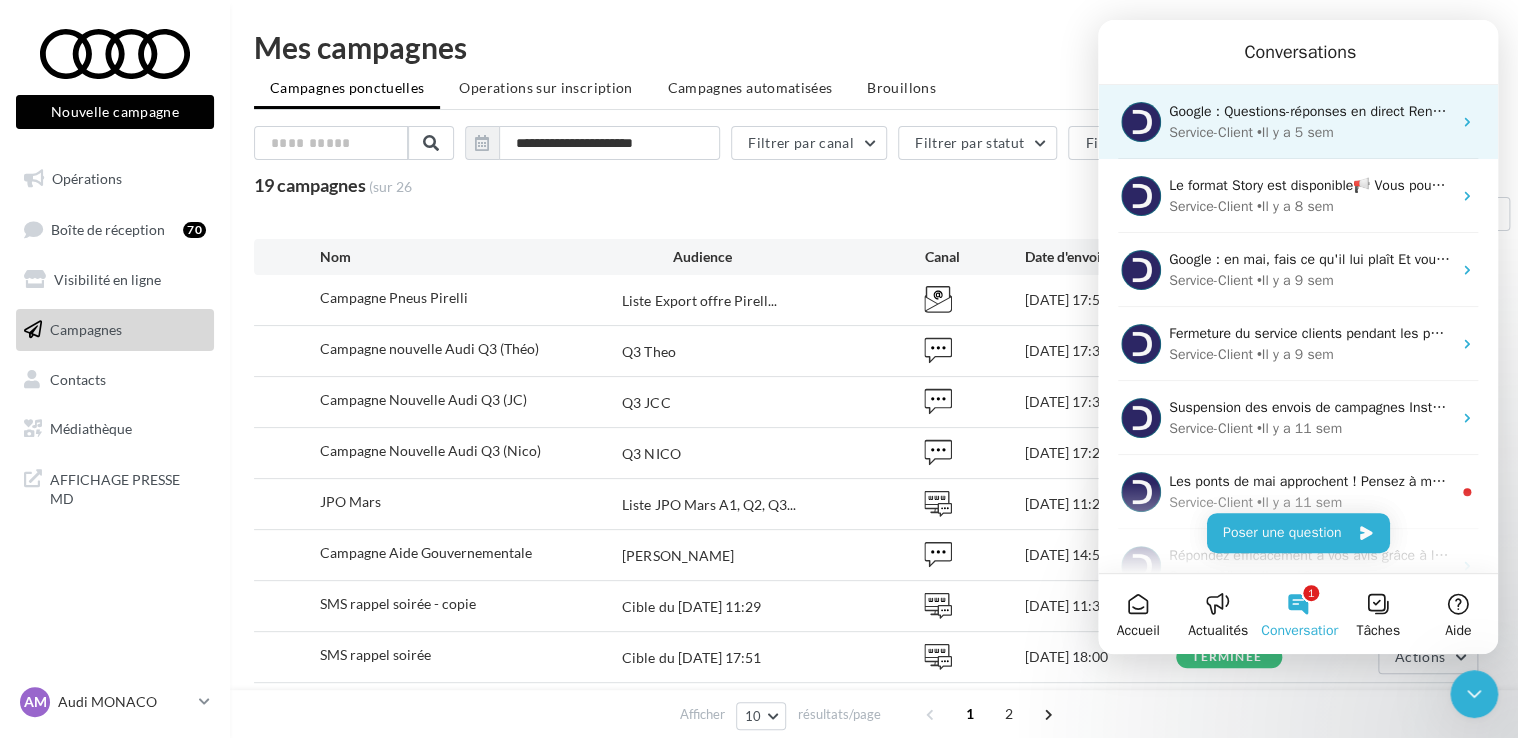click on "Service-Client" at bounding box center [1211, 132] 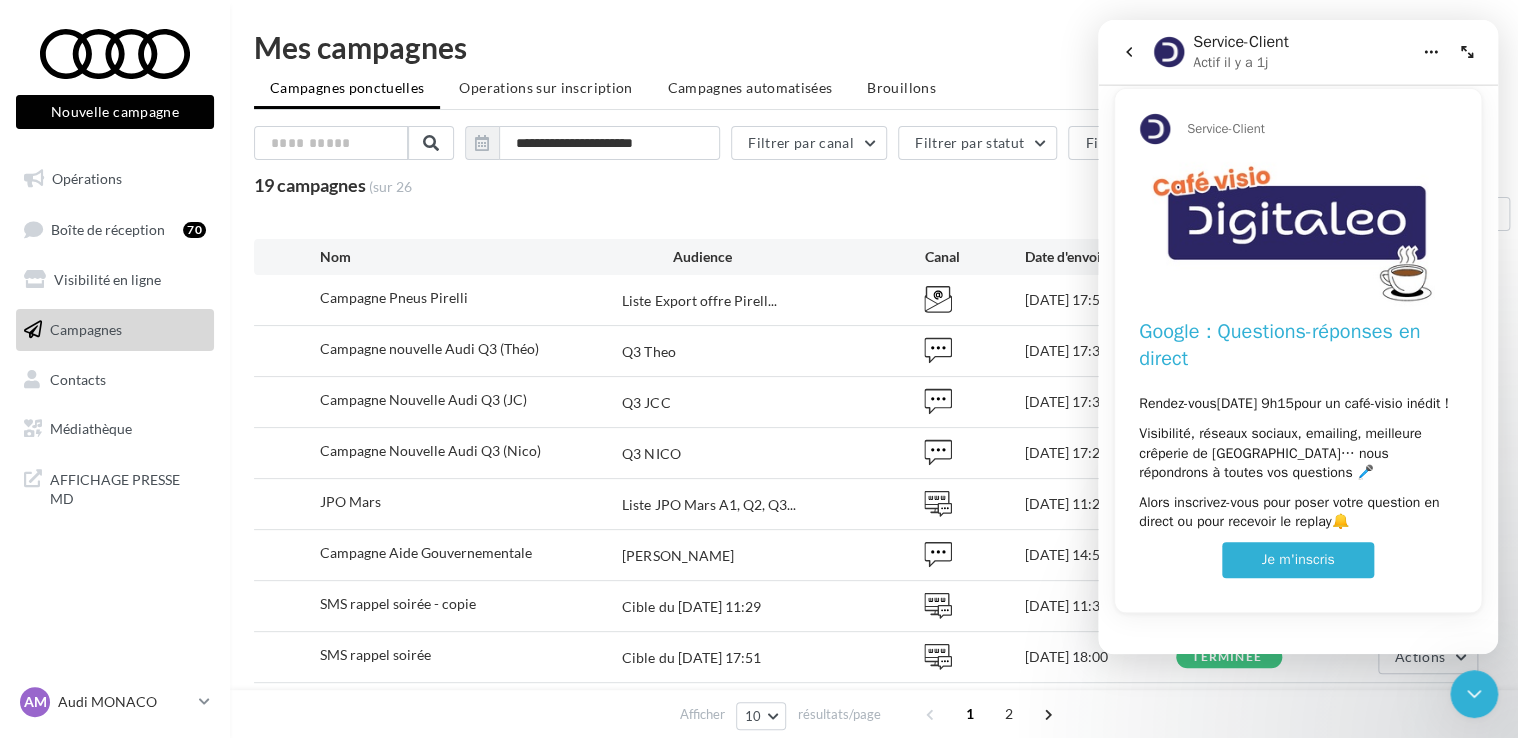 scroll, scrollTop: 32, scrollLeft: 0, axis: vertical 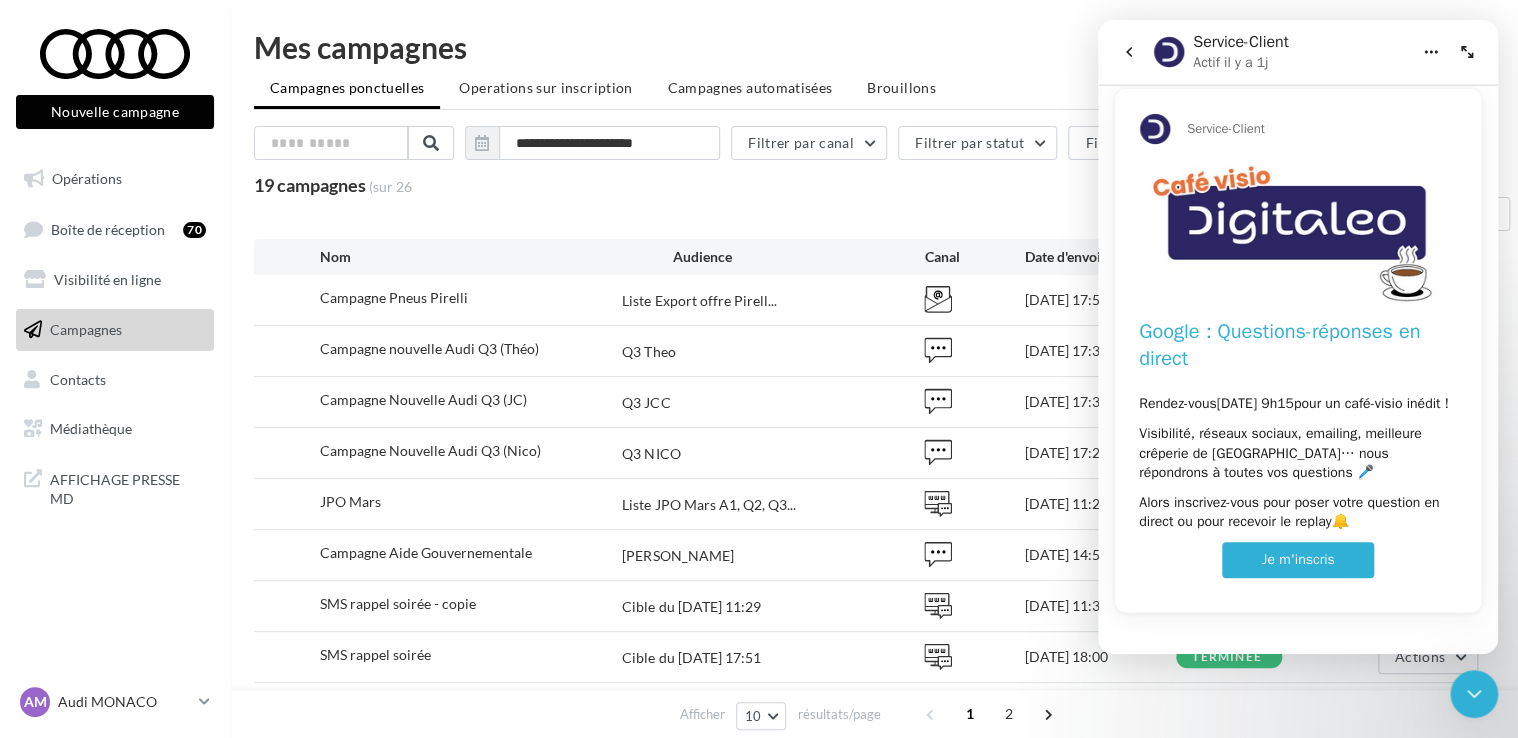click at bounding box center (1129, 52) 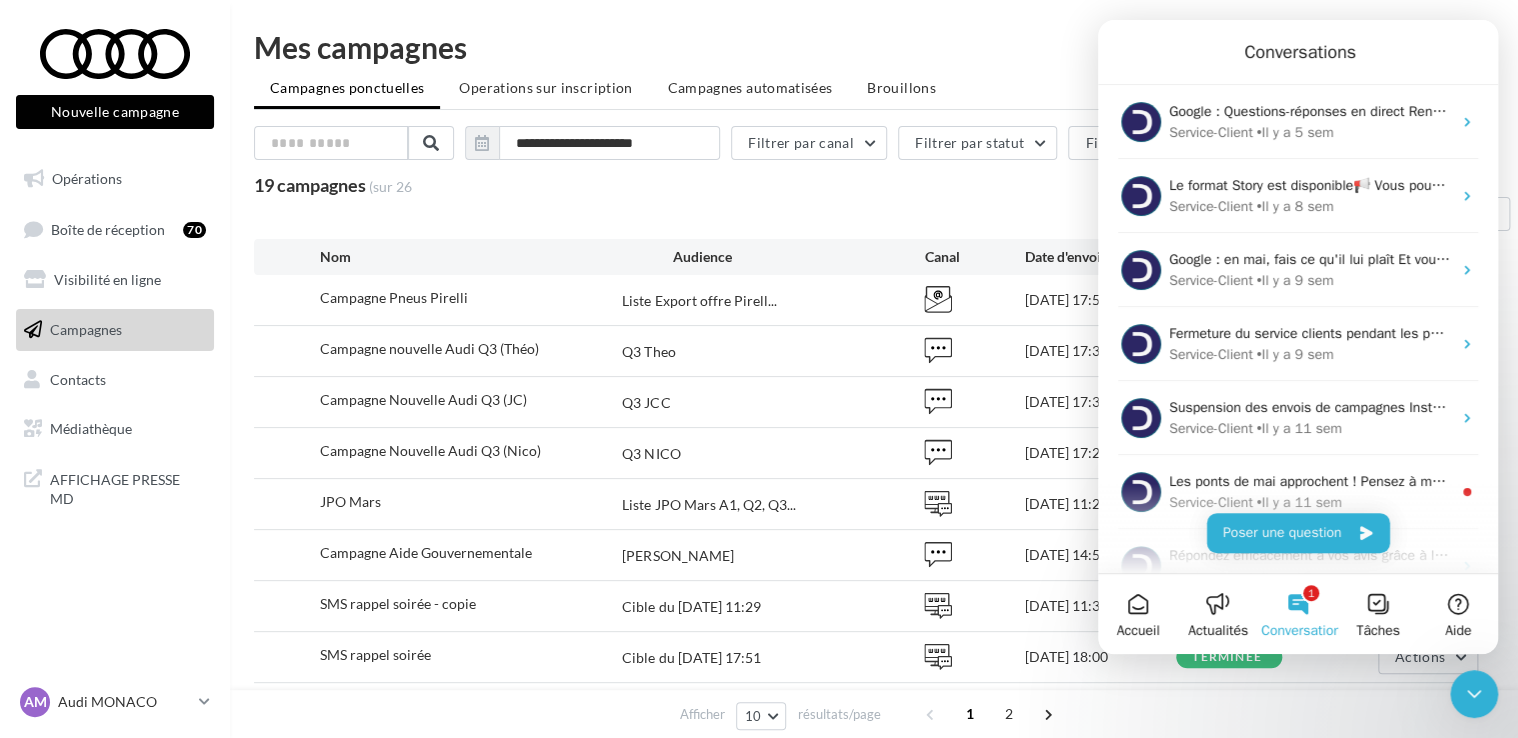 scroll, scrollTop: 0, scrollLeft: 0, axis: both 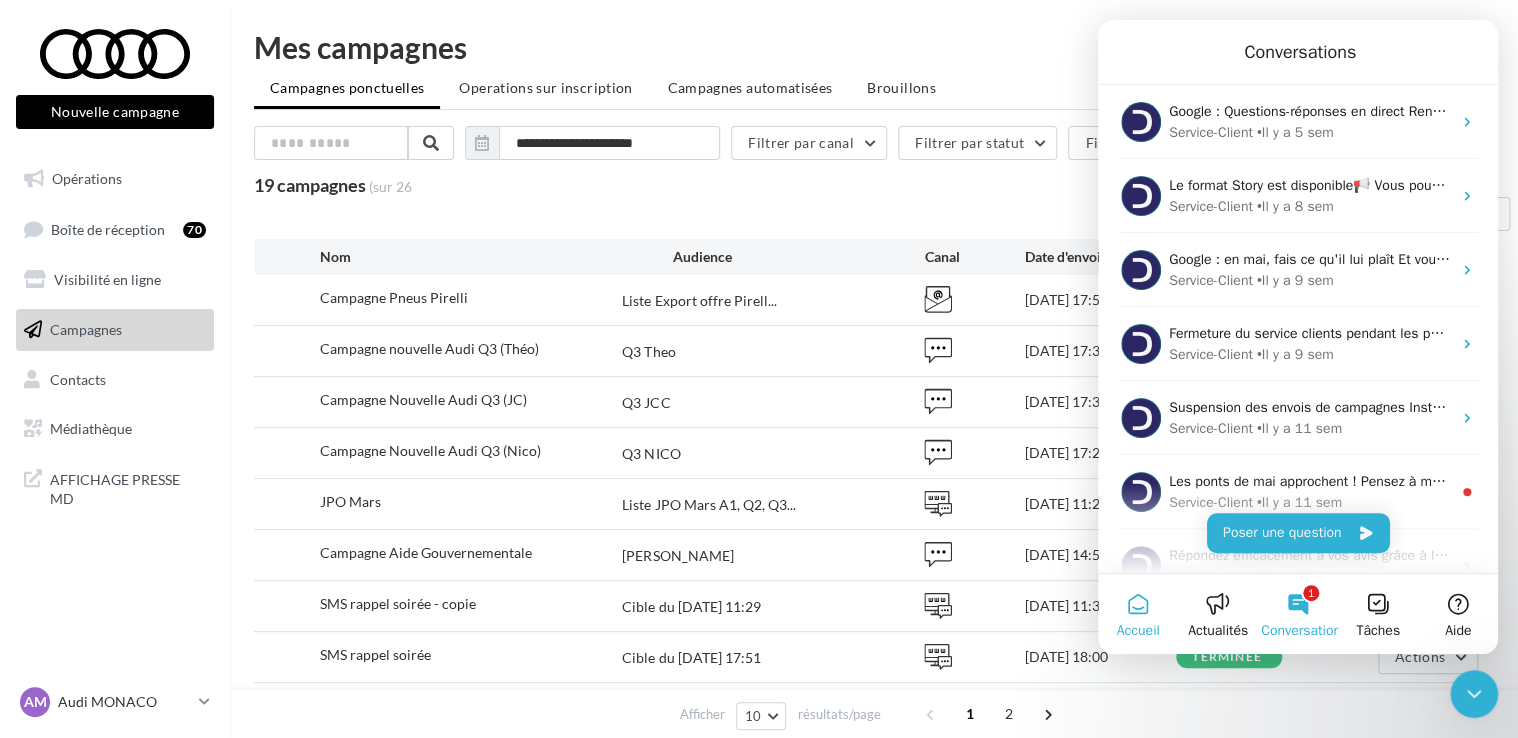 click on "Accueil" at bounding box center (1138, 614) 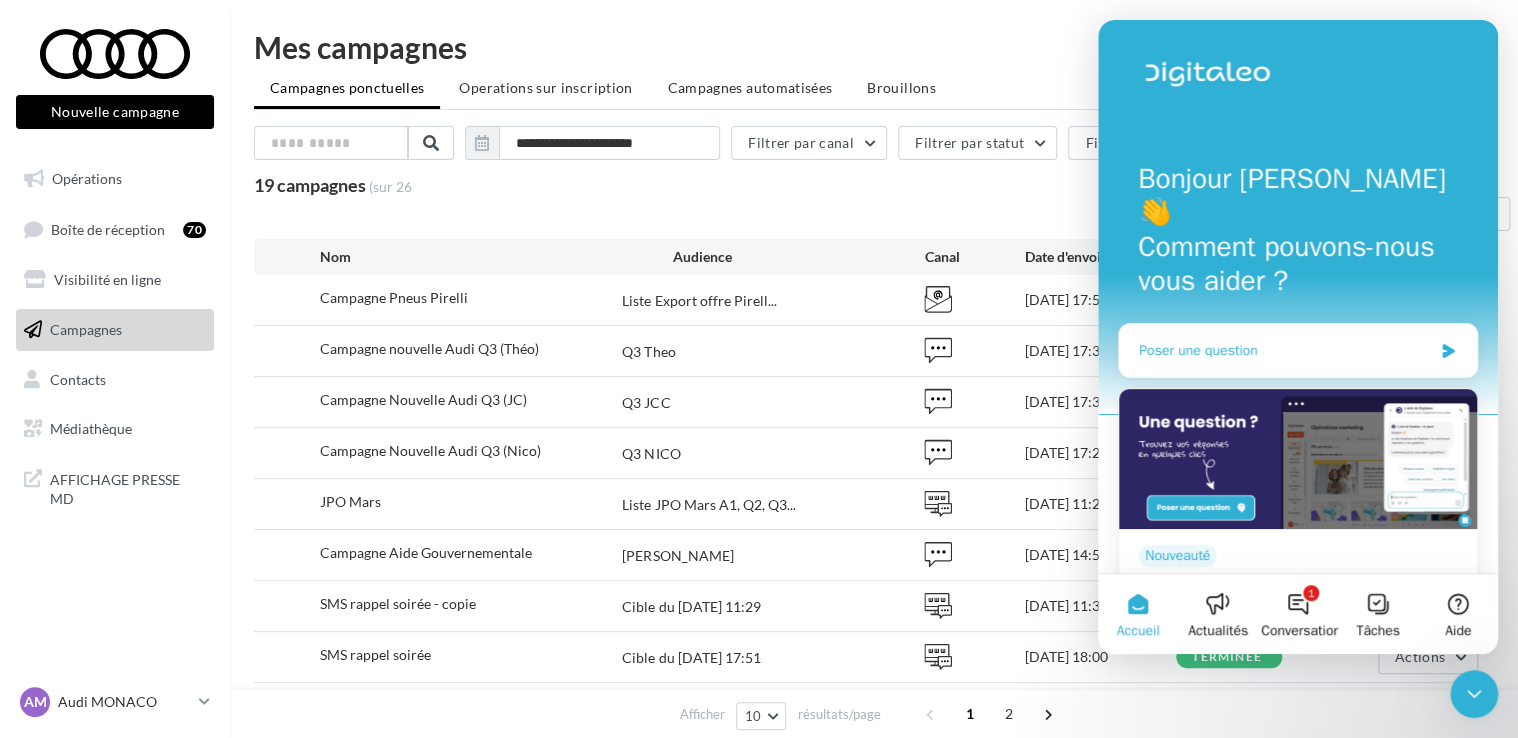 click on "Poser une question" at bounding box center [1285, 350] 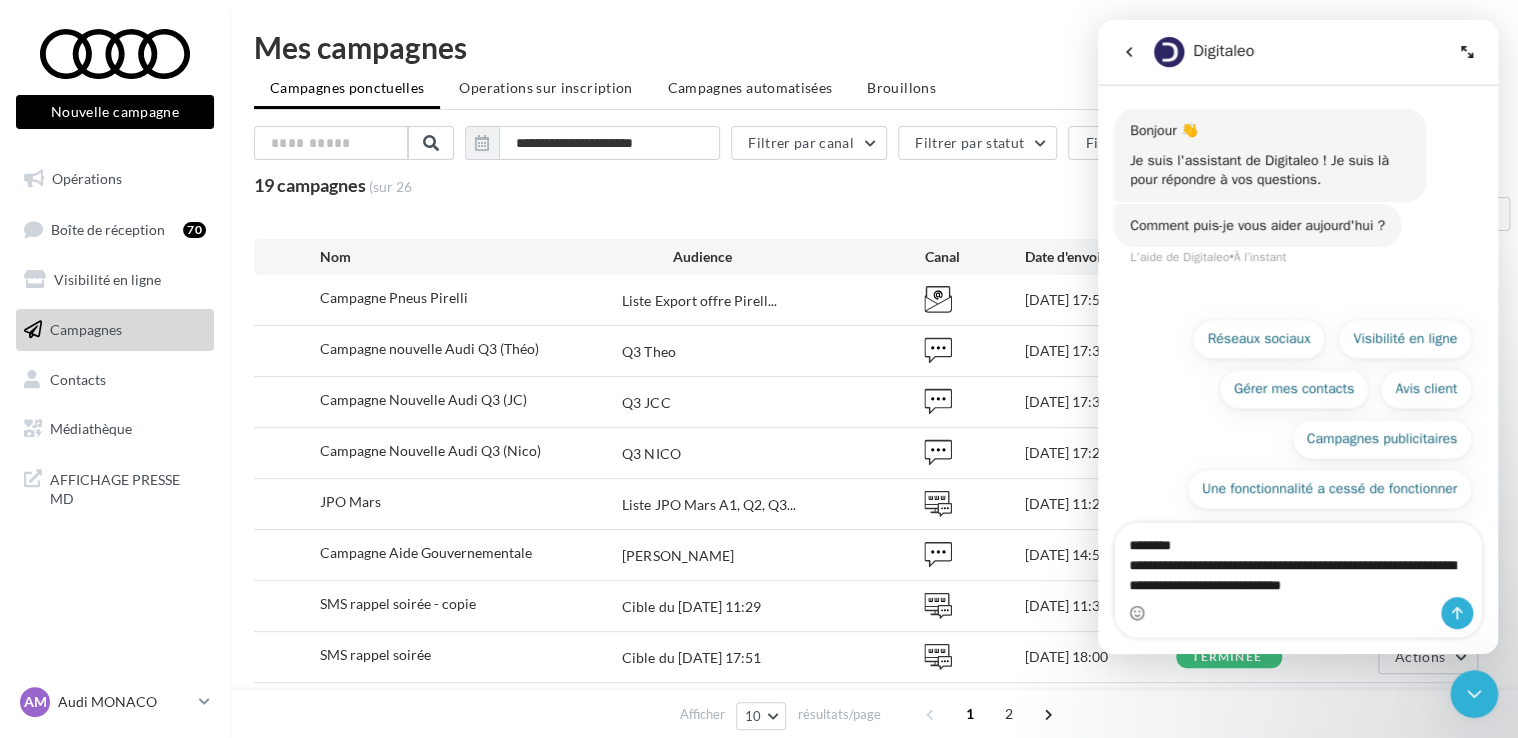 type on "**********" 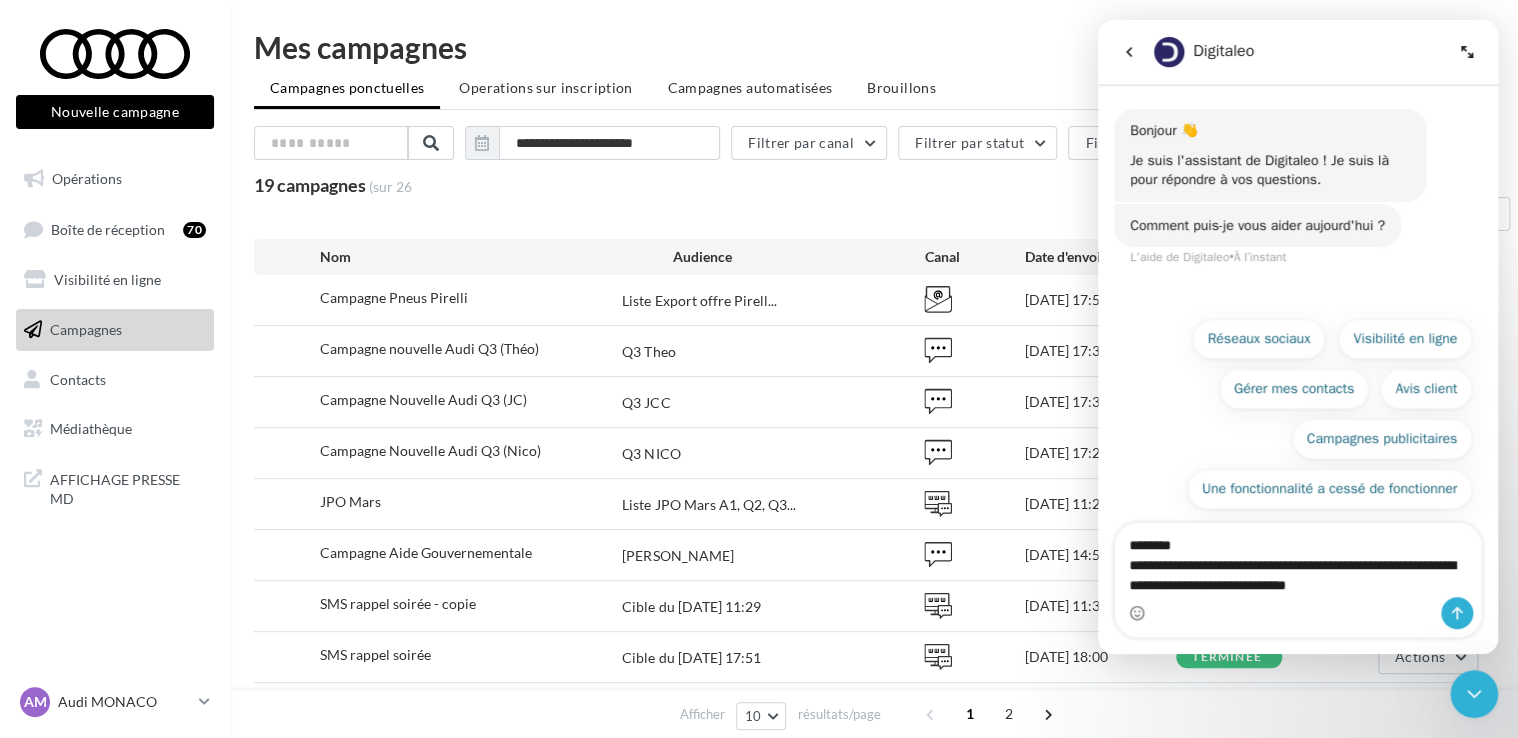 type 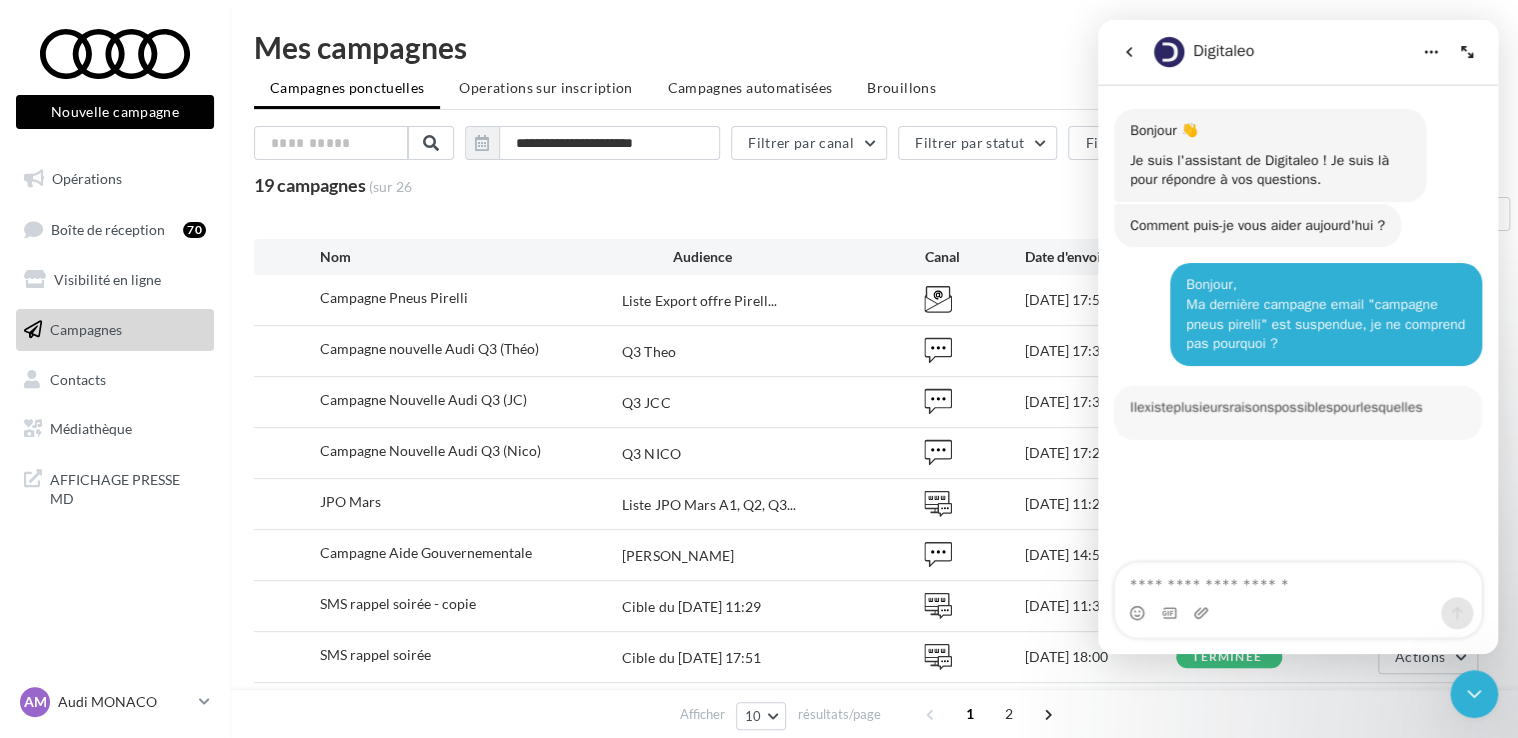 scroll, scrollTop: 3, scrollLeft: 0, axis: vertical 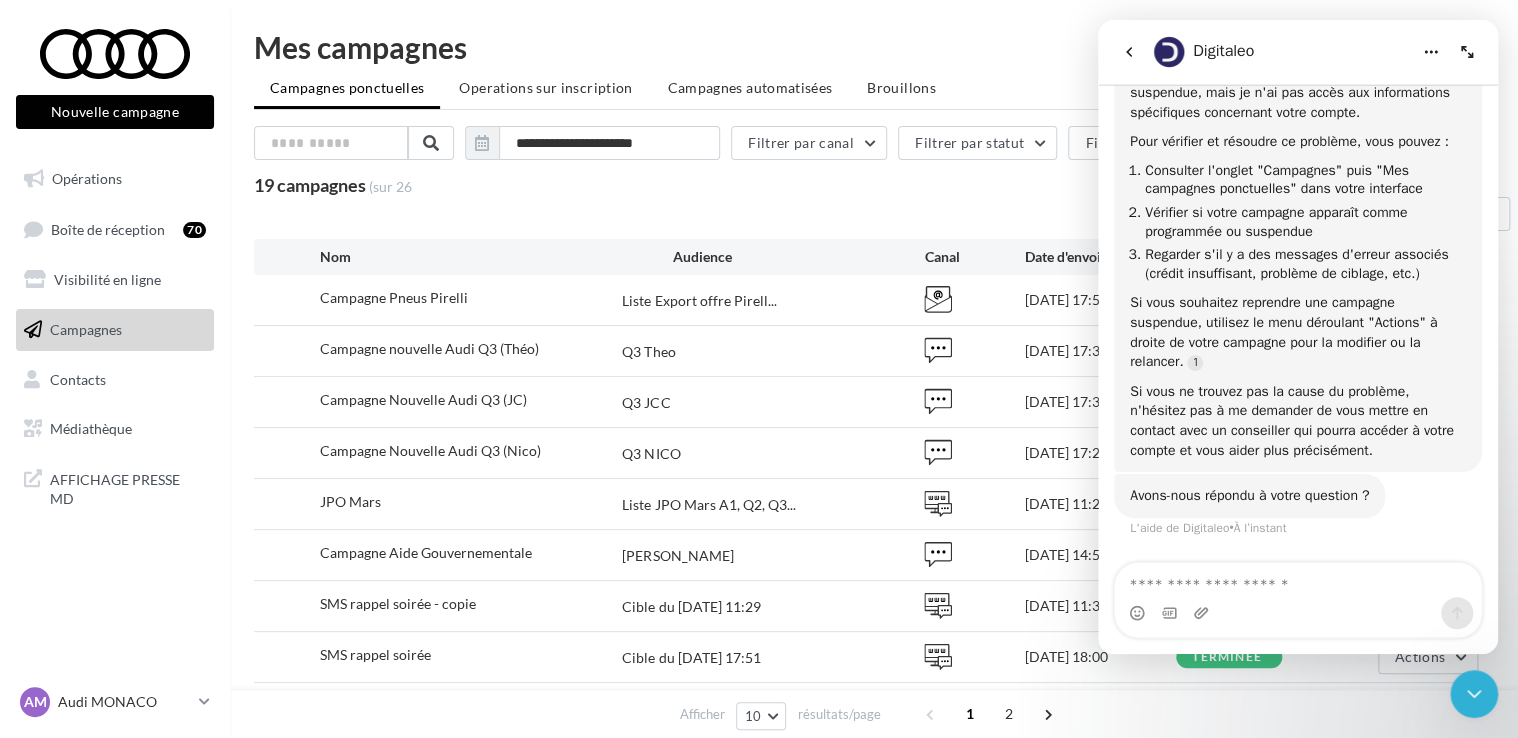 click on "19 campagnes
(sur 26" at bounding box center (717, 186) 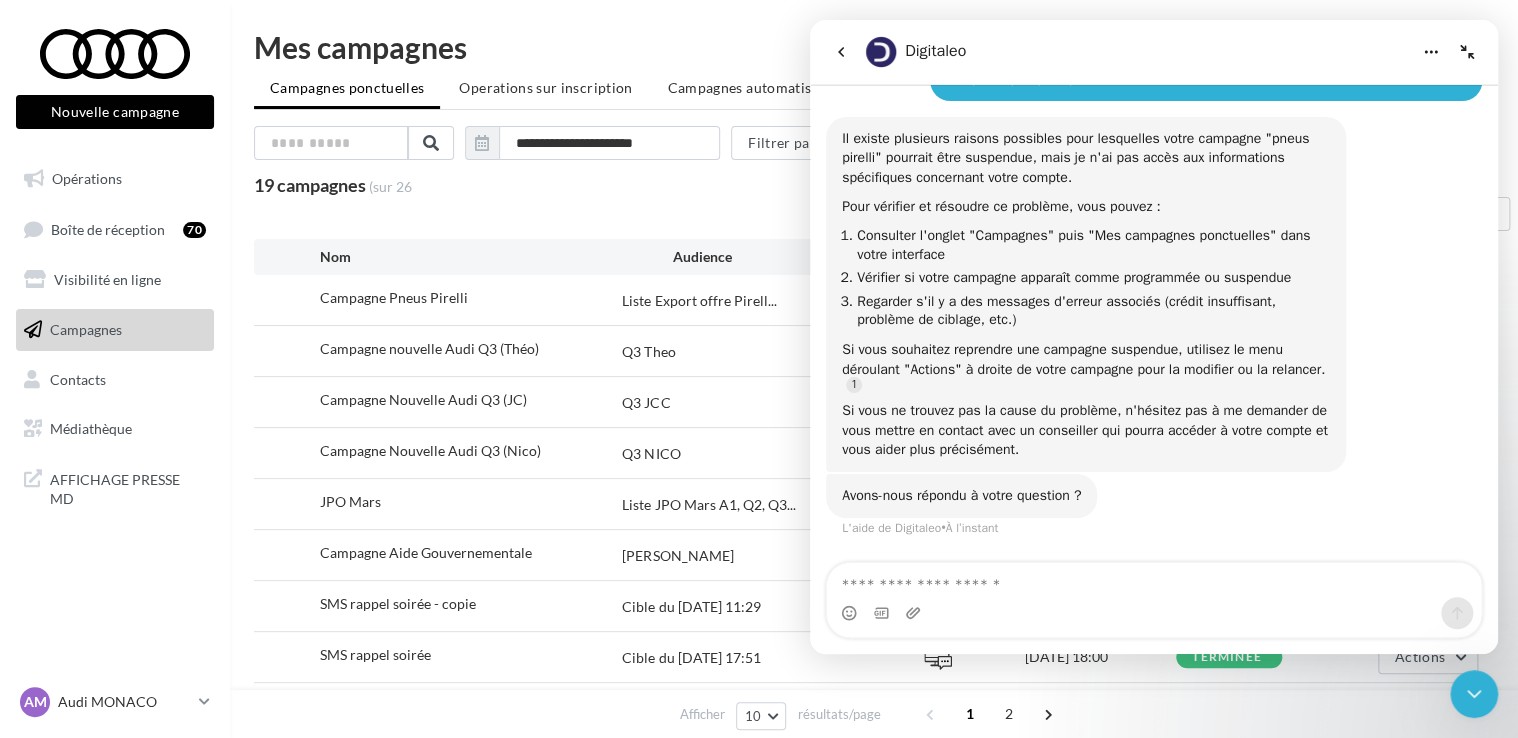 click 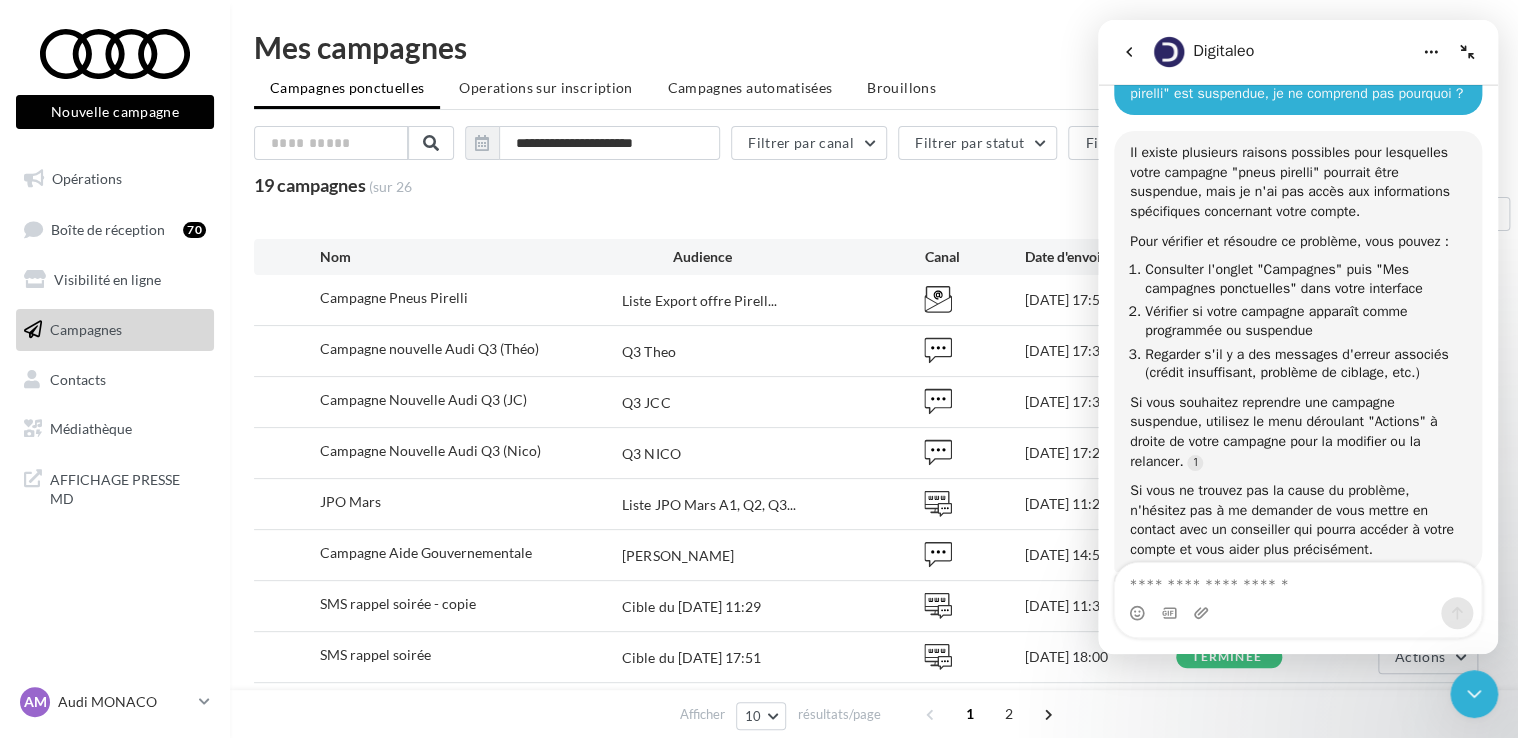 scroll, scrollTop: 325, scrollLeft: 0, axis: vertical 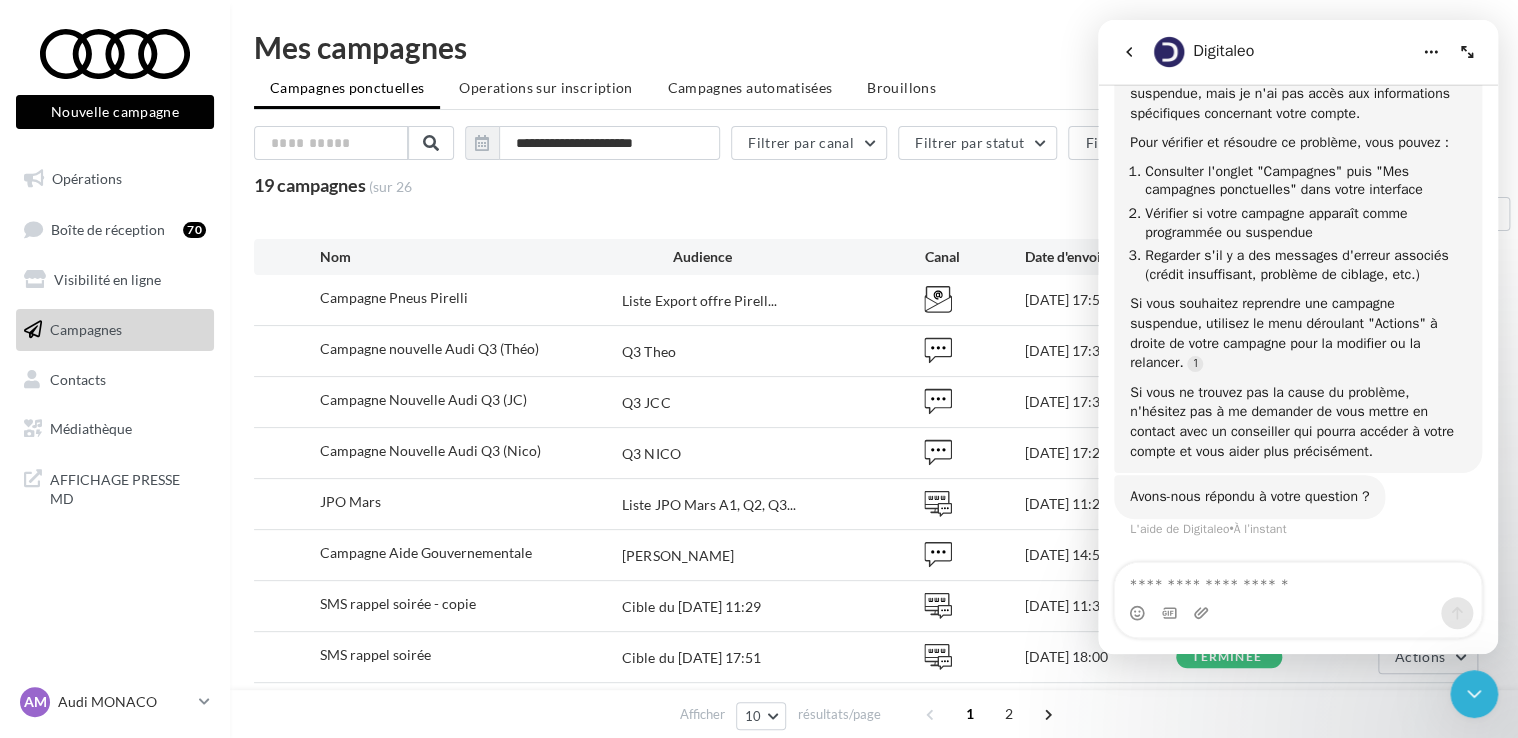 click at bounding box center (1129, 52) 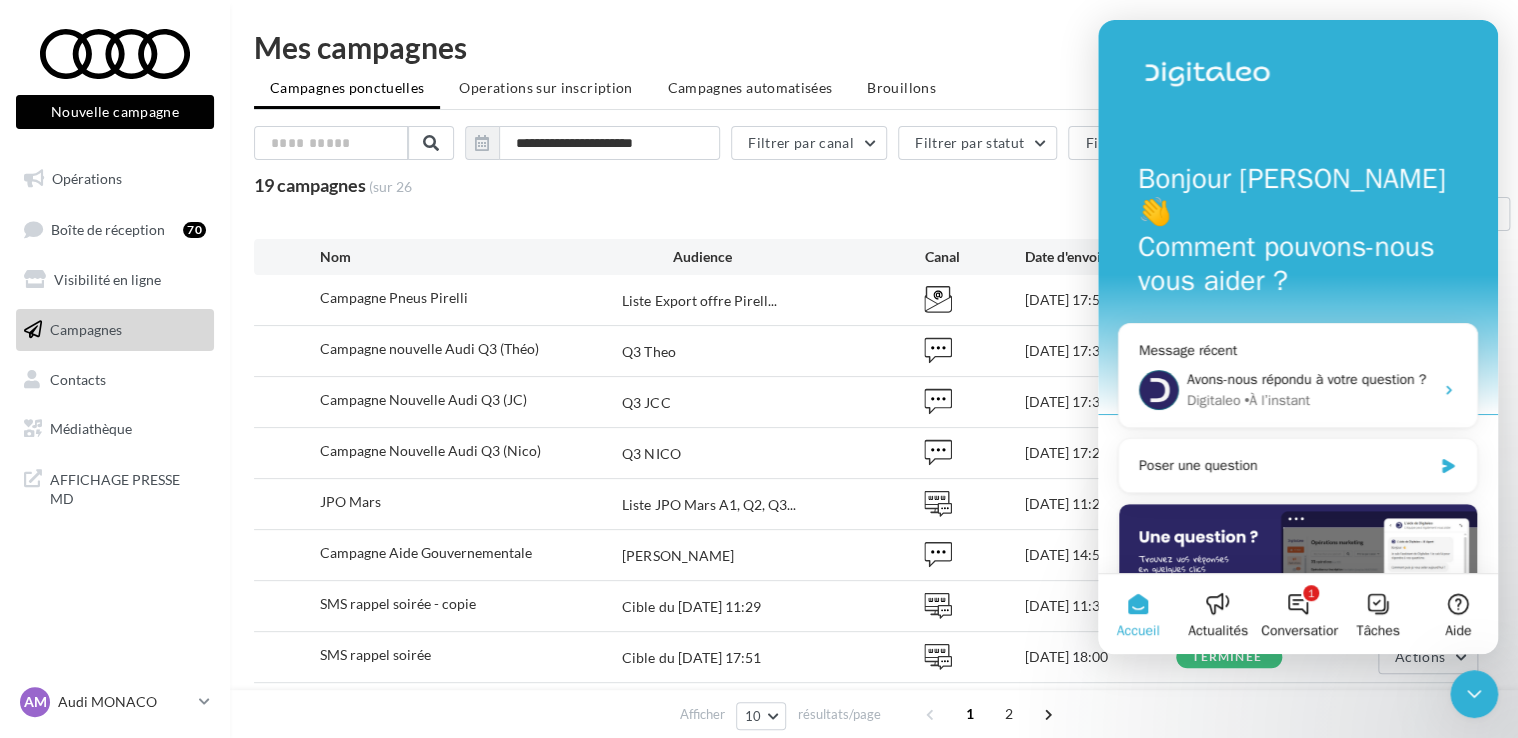 scroll, scrollTop: 0, scrollLeft: 0, axis: both 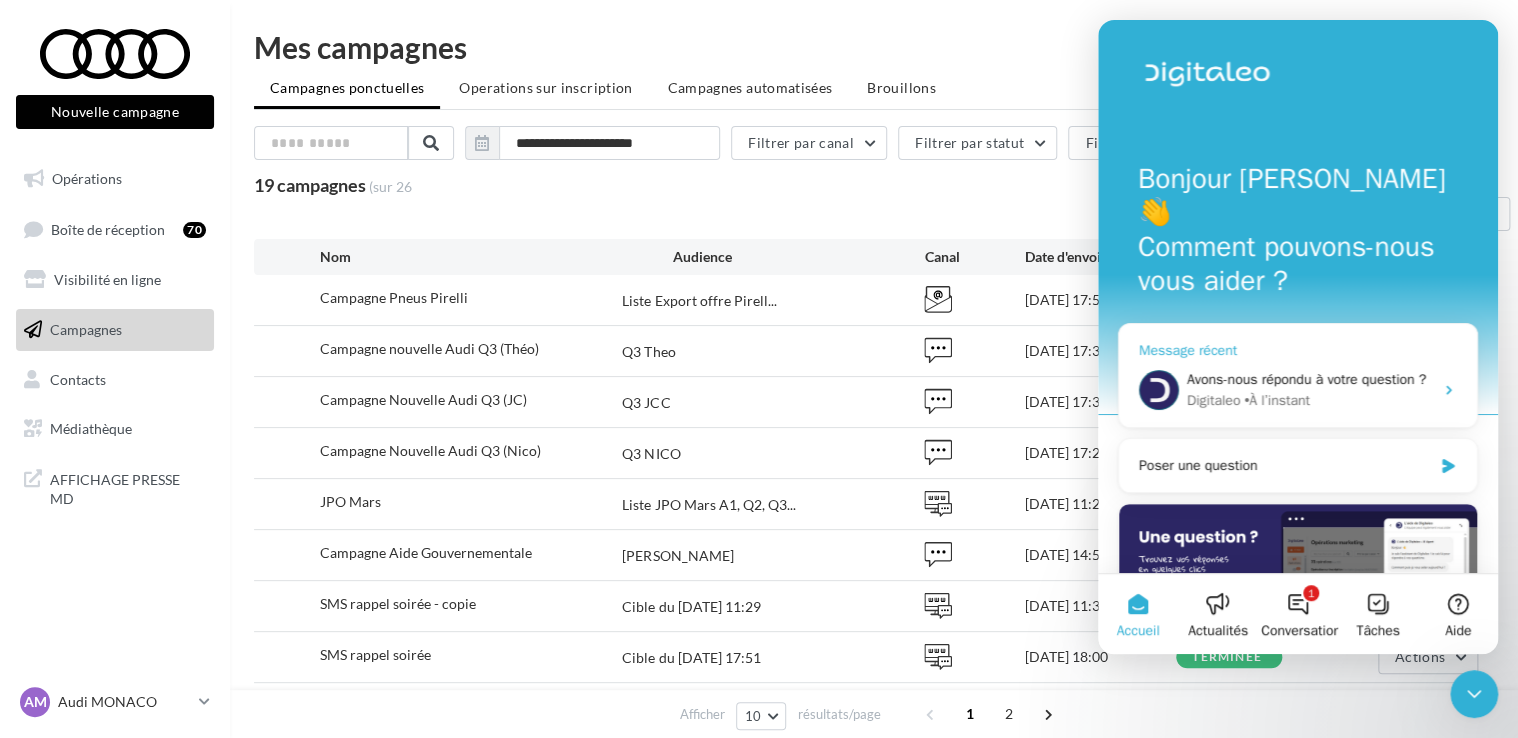 click on "Digitaleo •  À l’instant" at bounding box center (1310, 400) 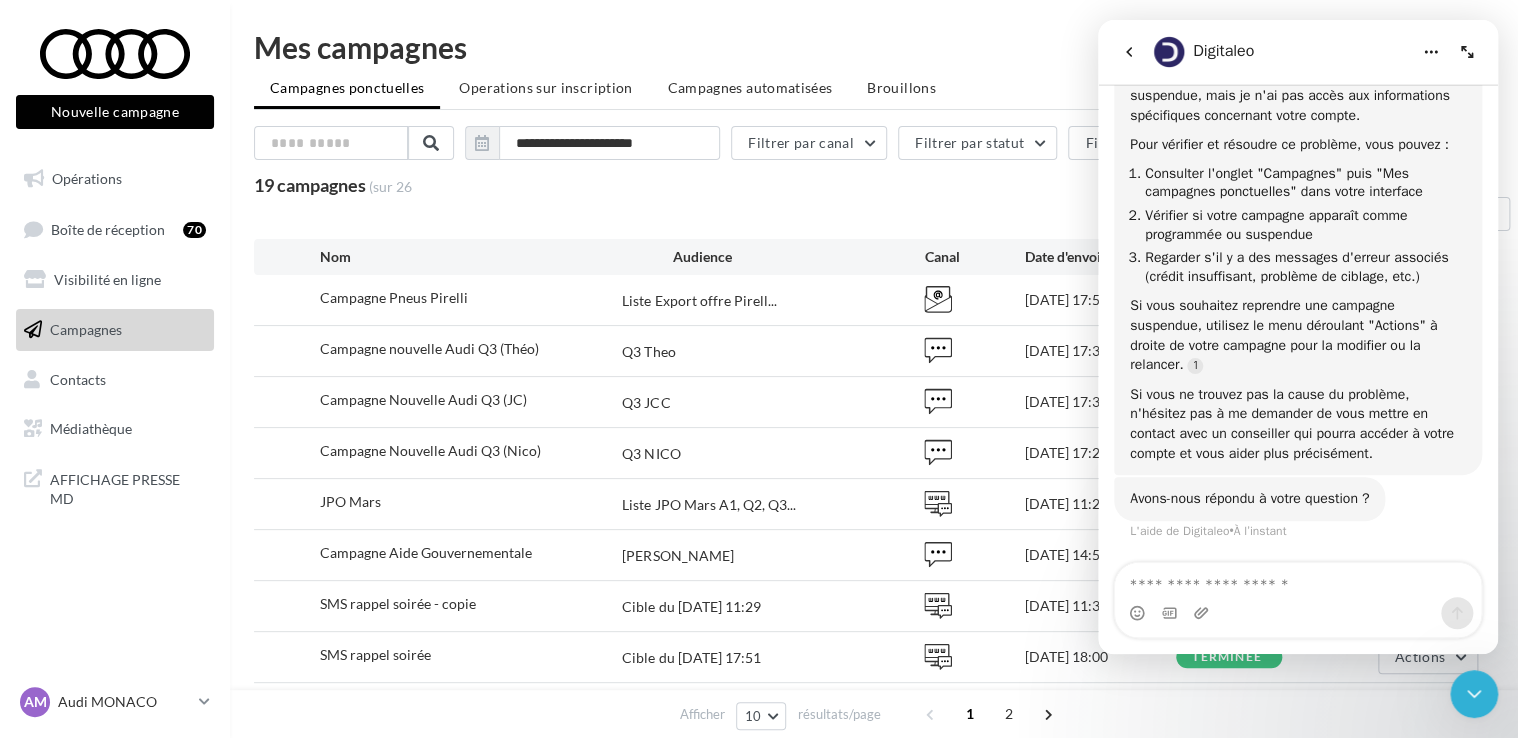 scroll, scrollTop: 364, scrollLeft: 0, axis: vertical 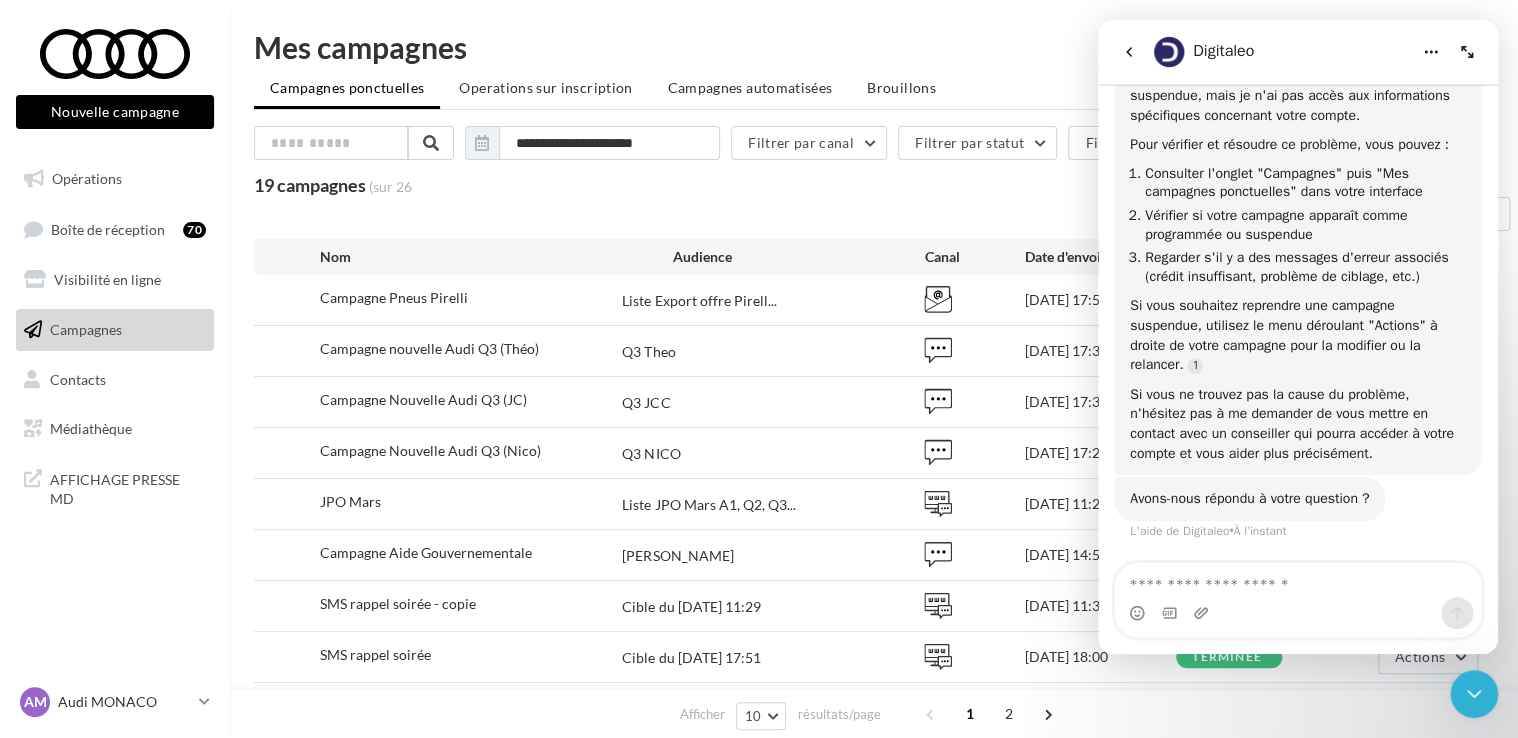 click 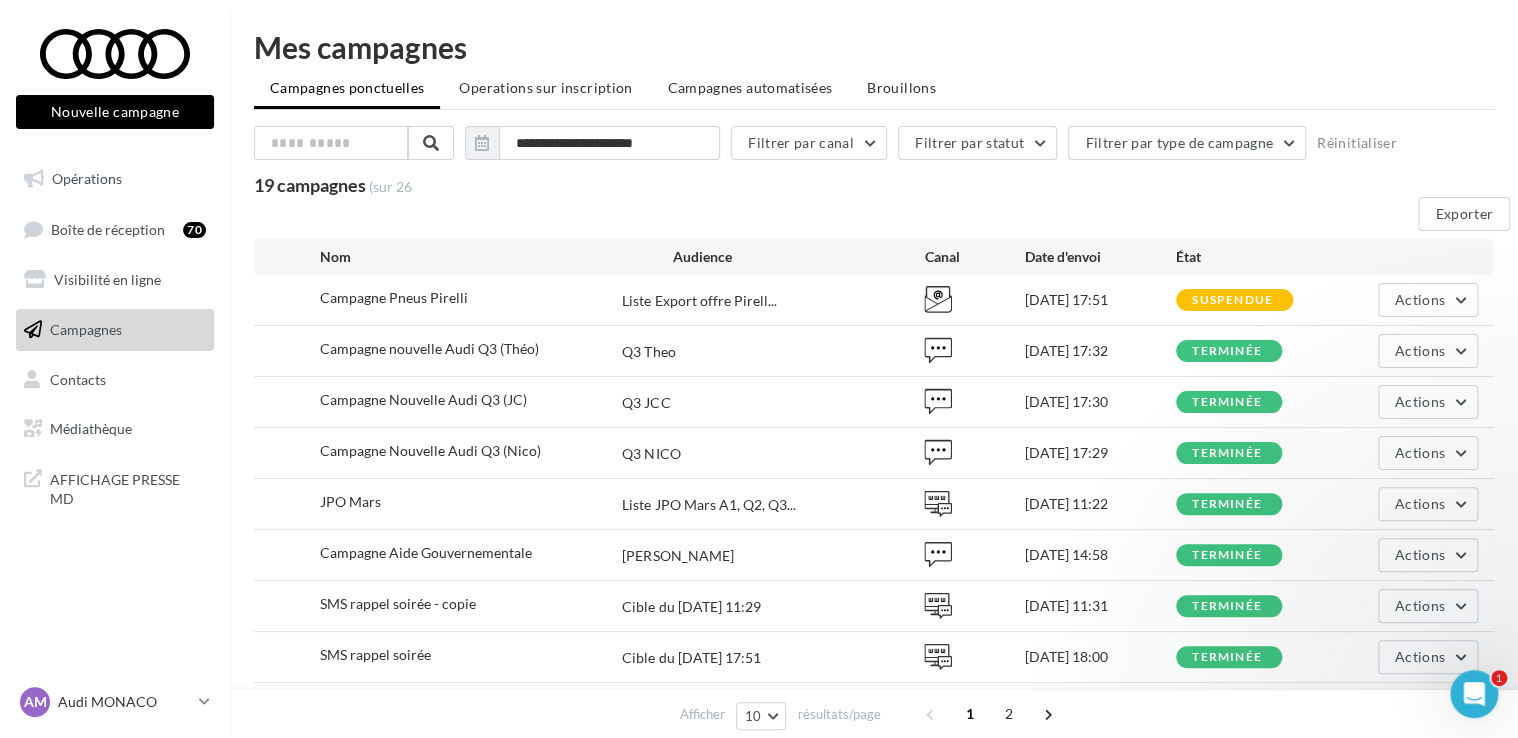 scroll, scrollTop: 0, scrollLeft: 0, axis: both 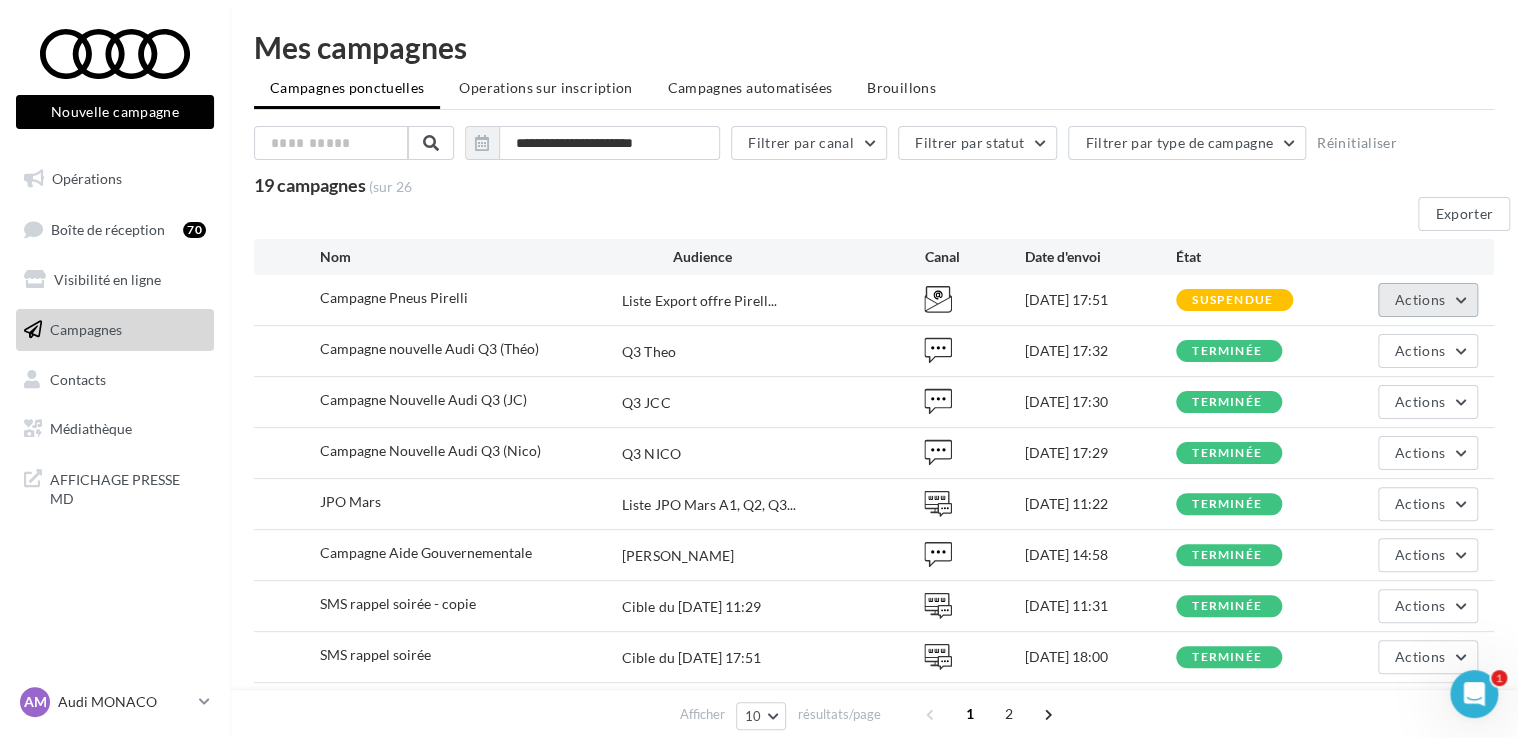 click on "Actions" at bounding box center [1420, 299] 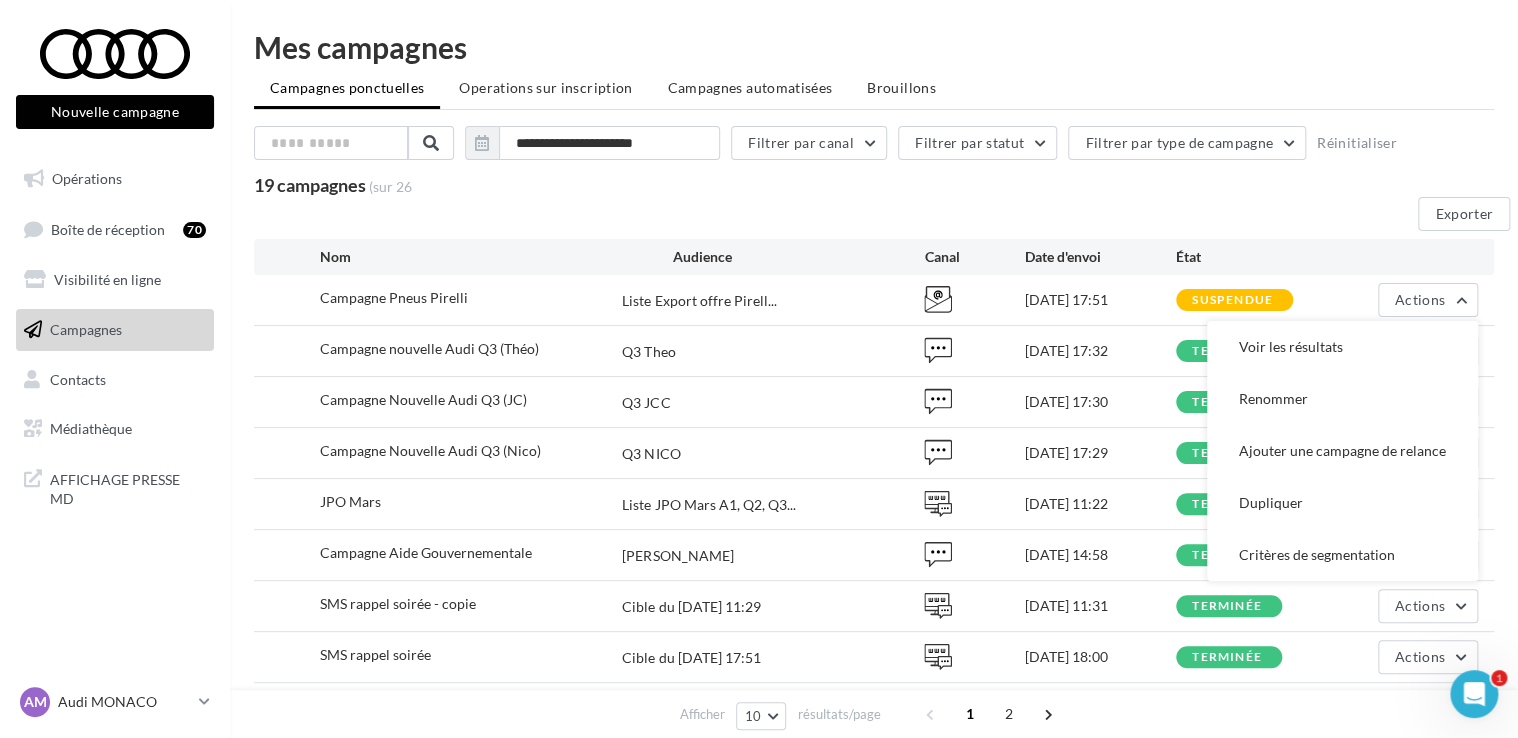 click on "suspendue" at bounding box center (1232, 300) 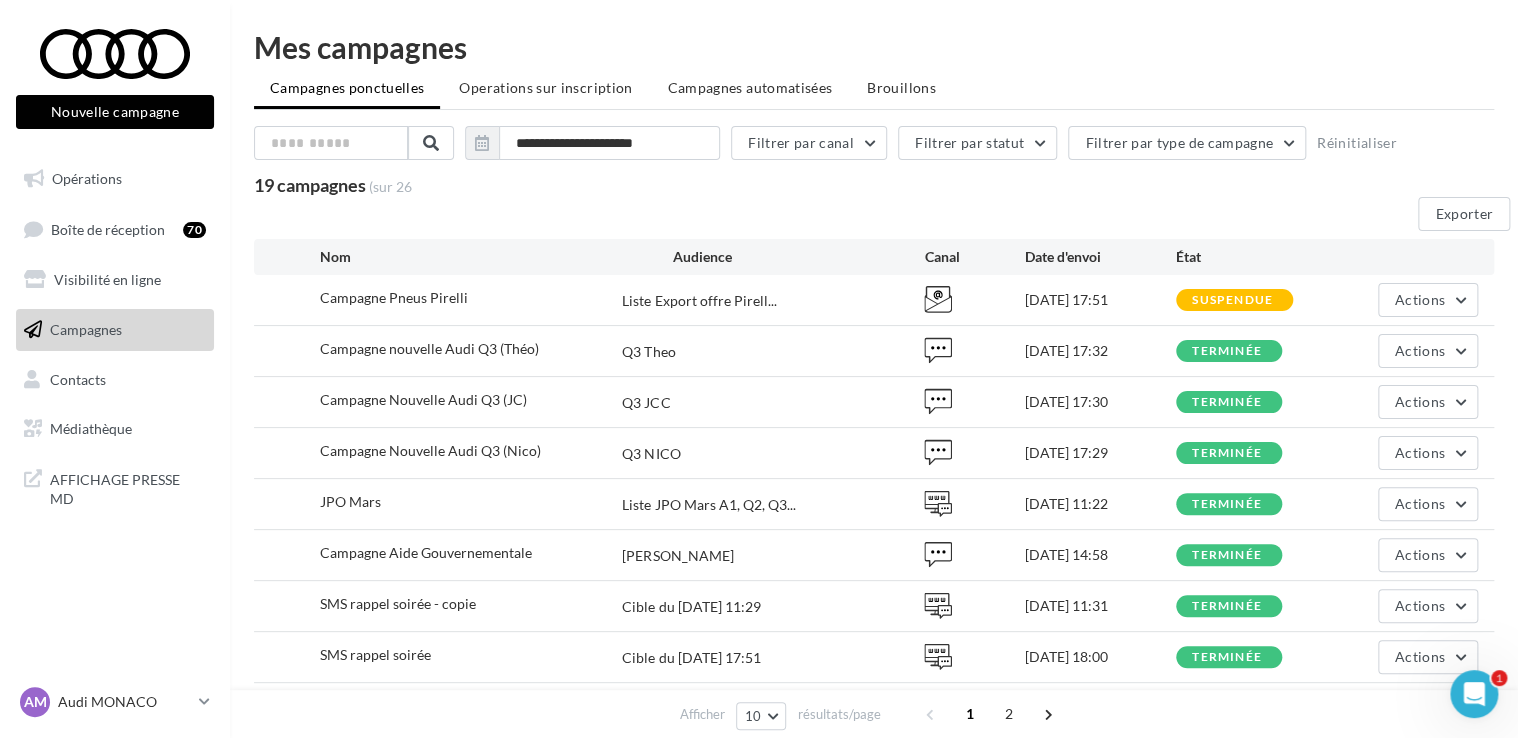 click on "suspendue" at bounding box center [1232, 300] 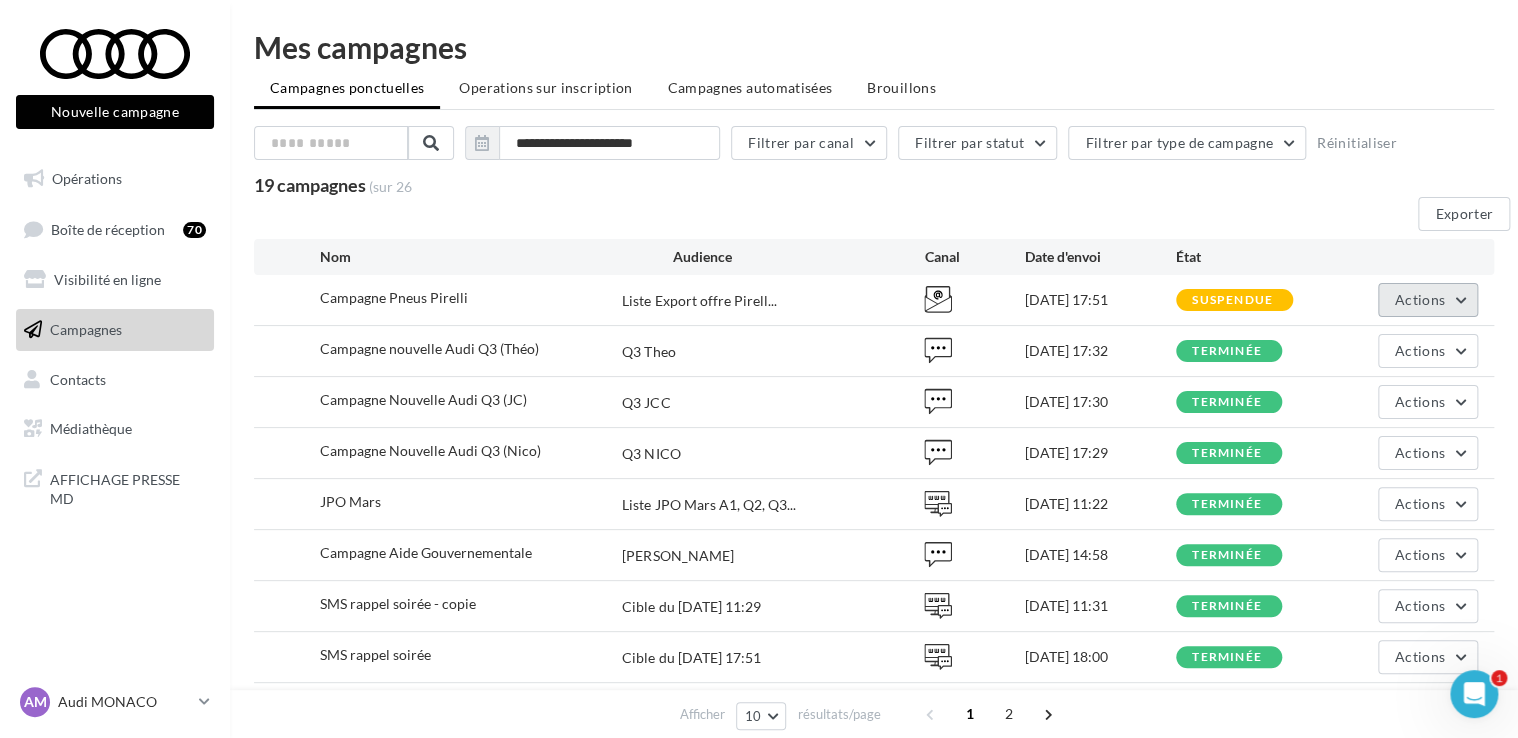 click on "Actions" at bounding box center (1428, 300) 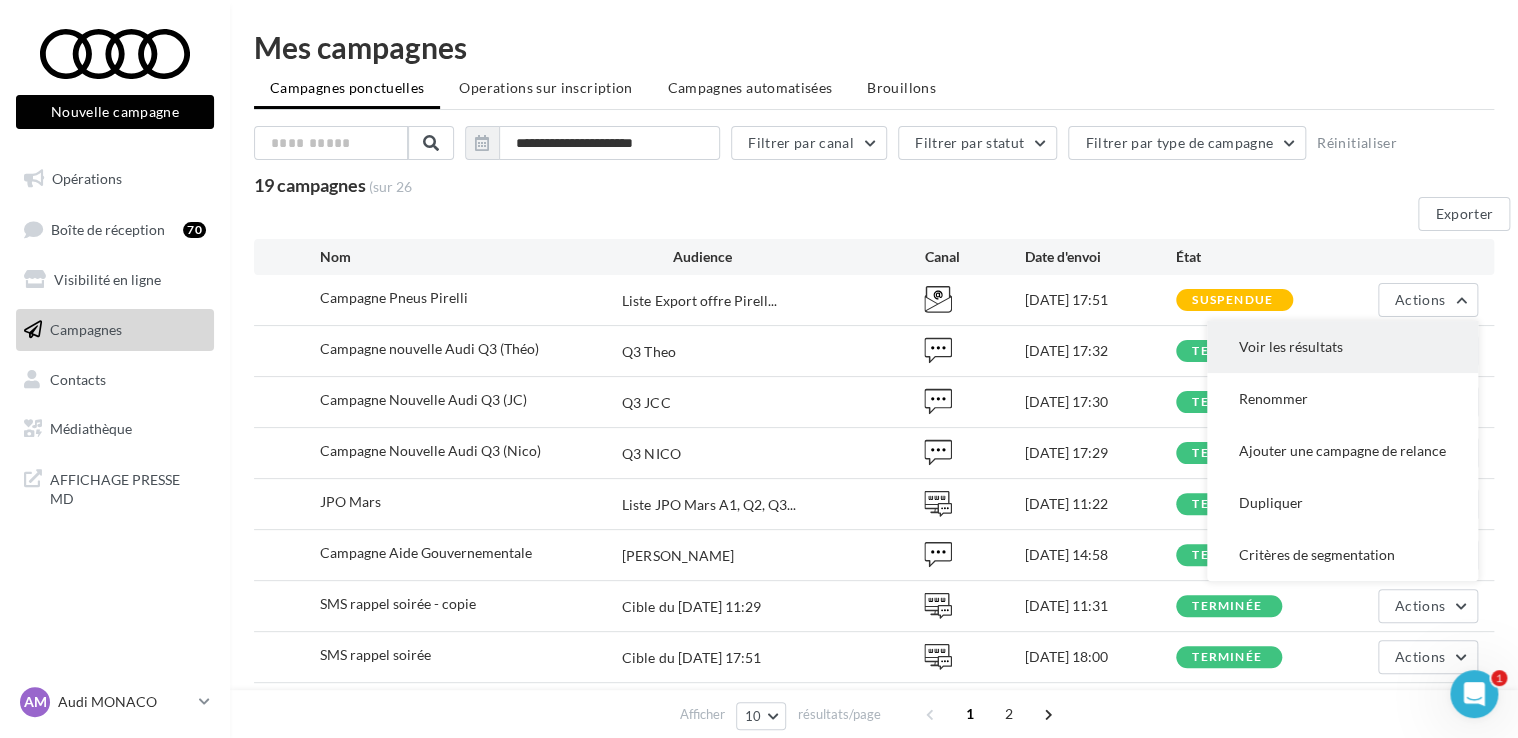 click on "Voir les résultats" at bounding box center (1342, 347) 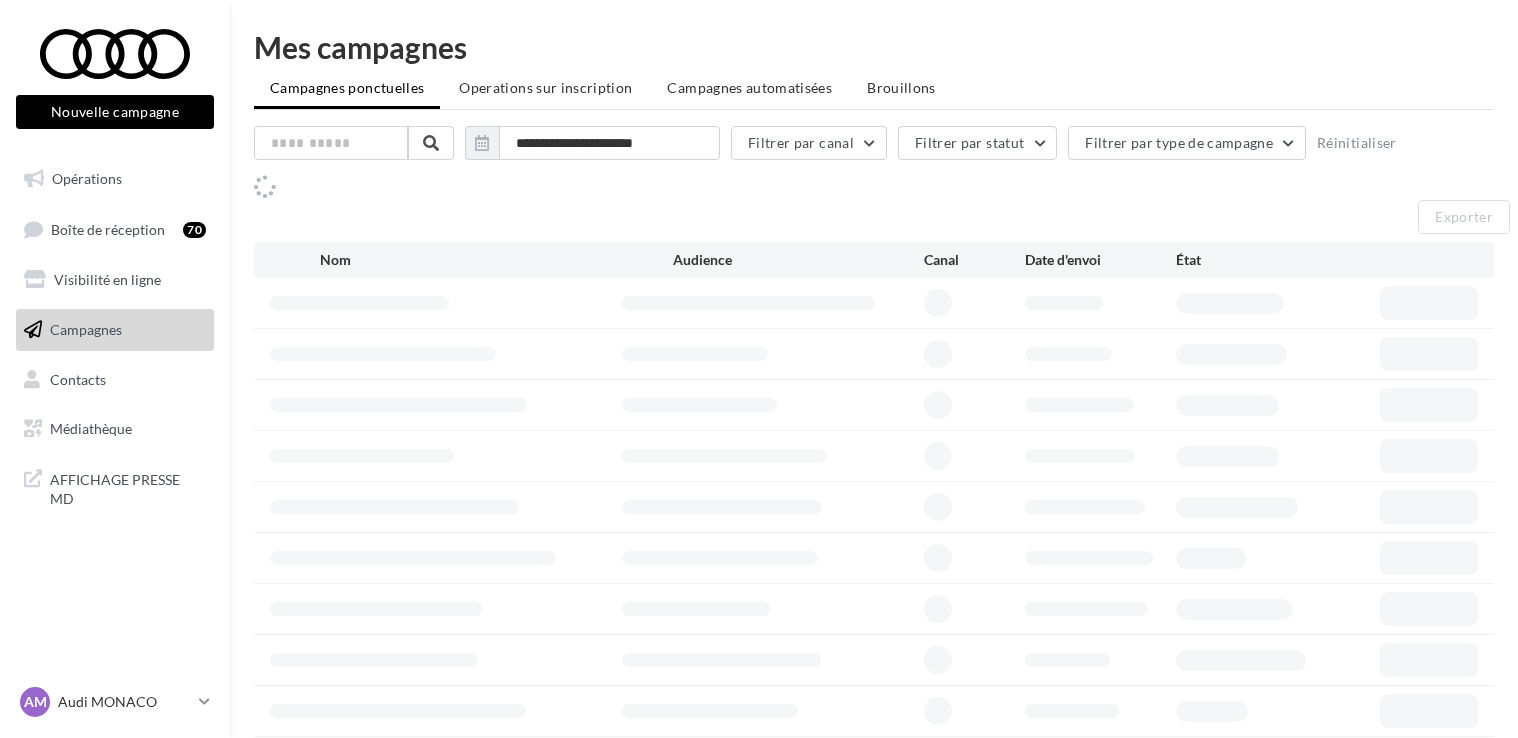 scroll, scrollTop: 0, scrollLeft: 0, axis: both 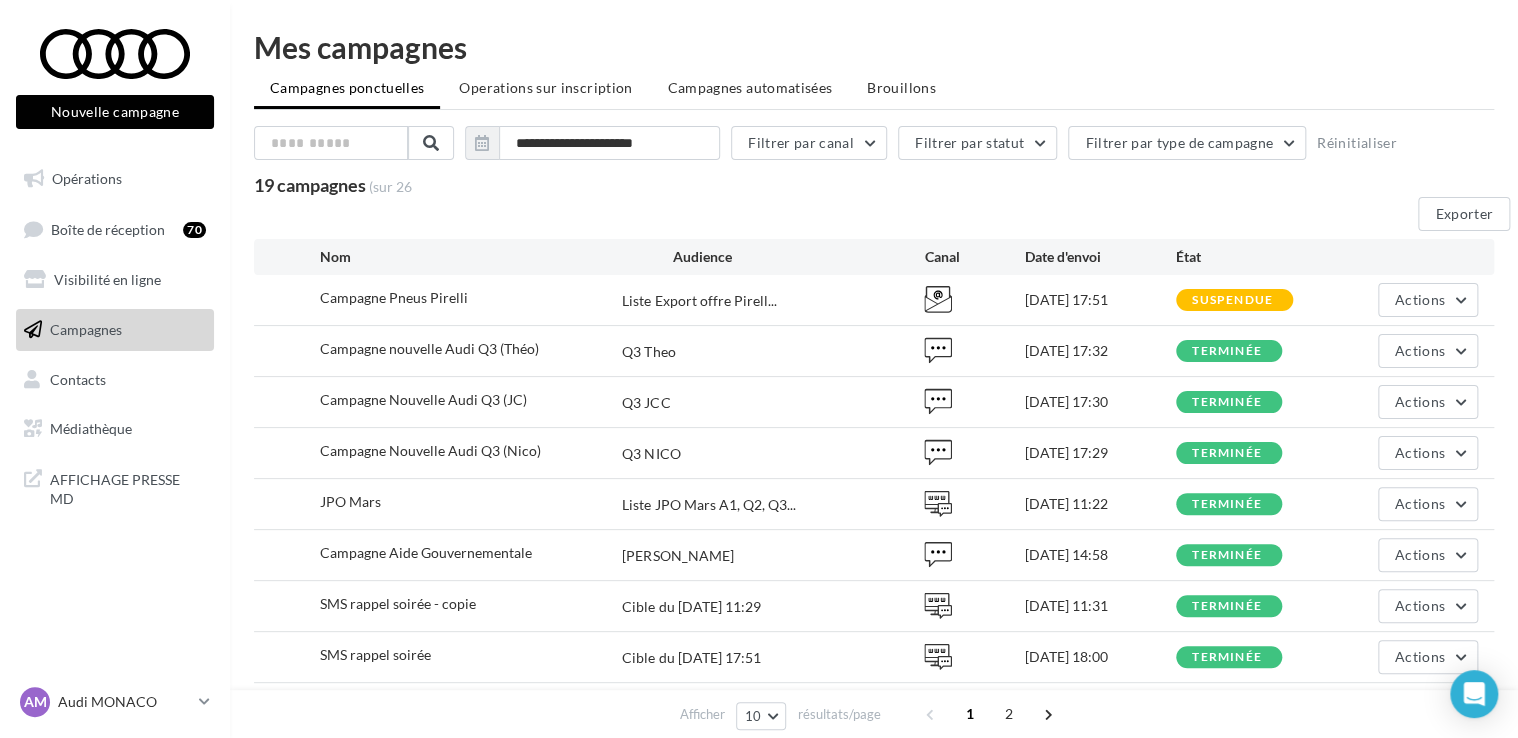 click on "suspendue" at bounding box center (1232, 300) 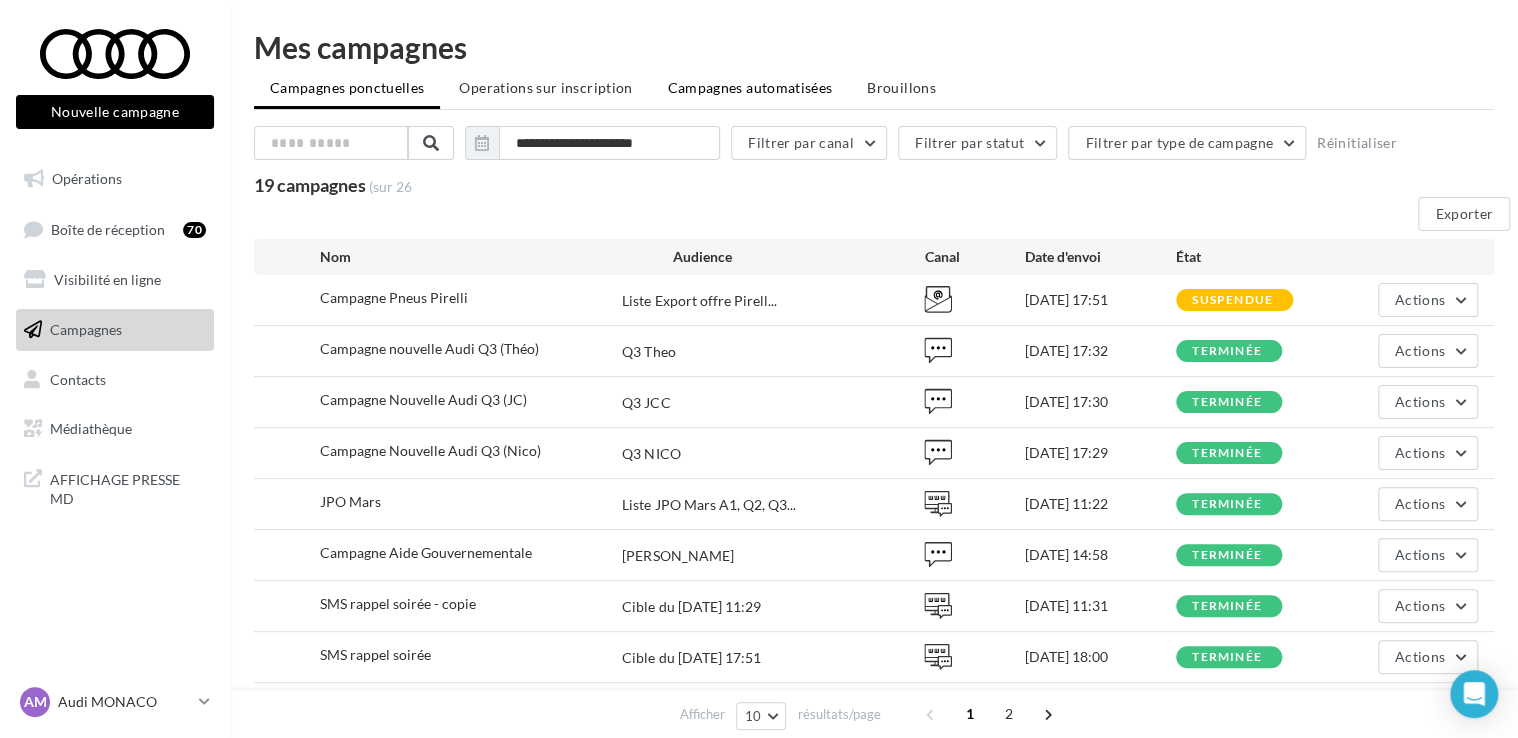 click on "Campagnes automatisées" at bounding box center [749, 87] 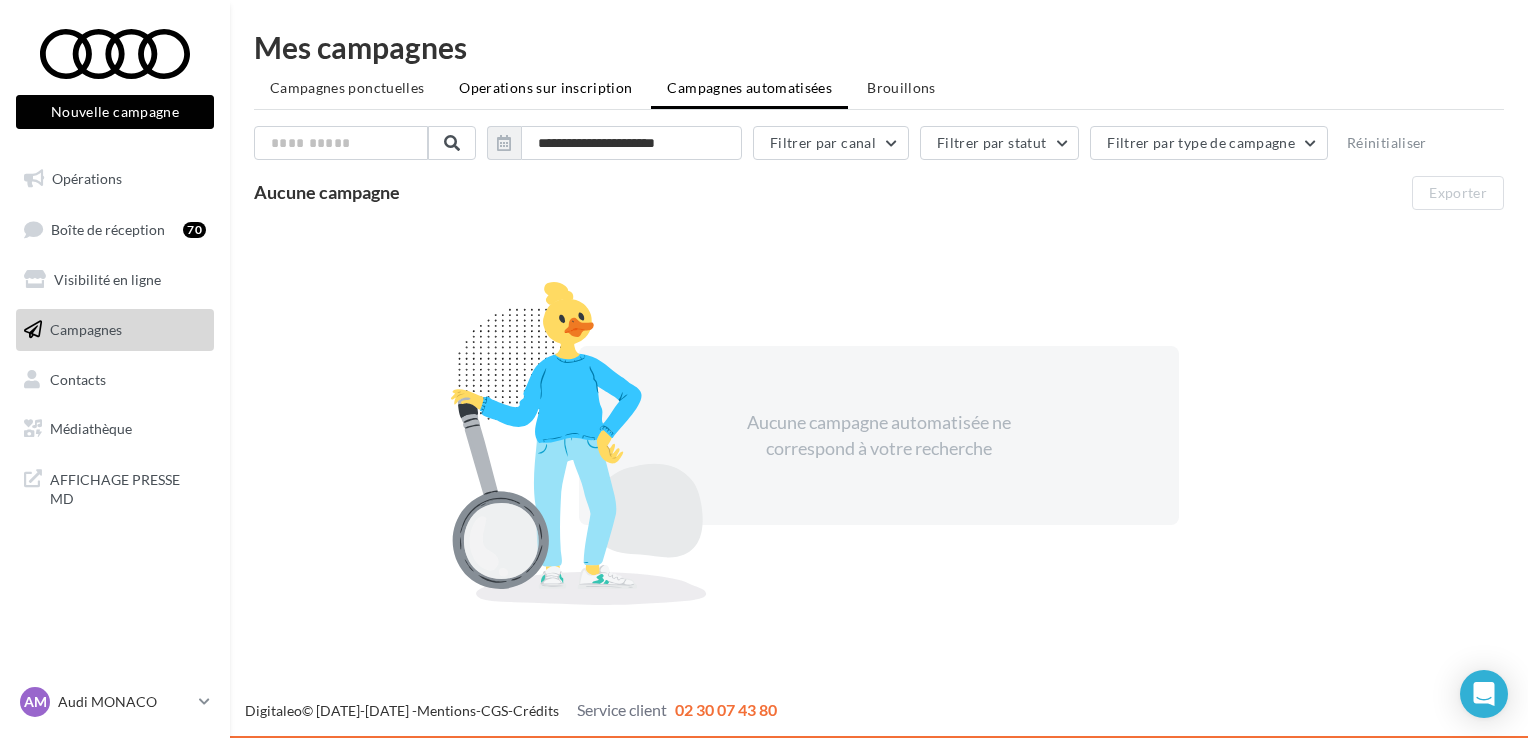 click on "Operations sur inscription" at bounding box center [545, 87] 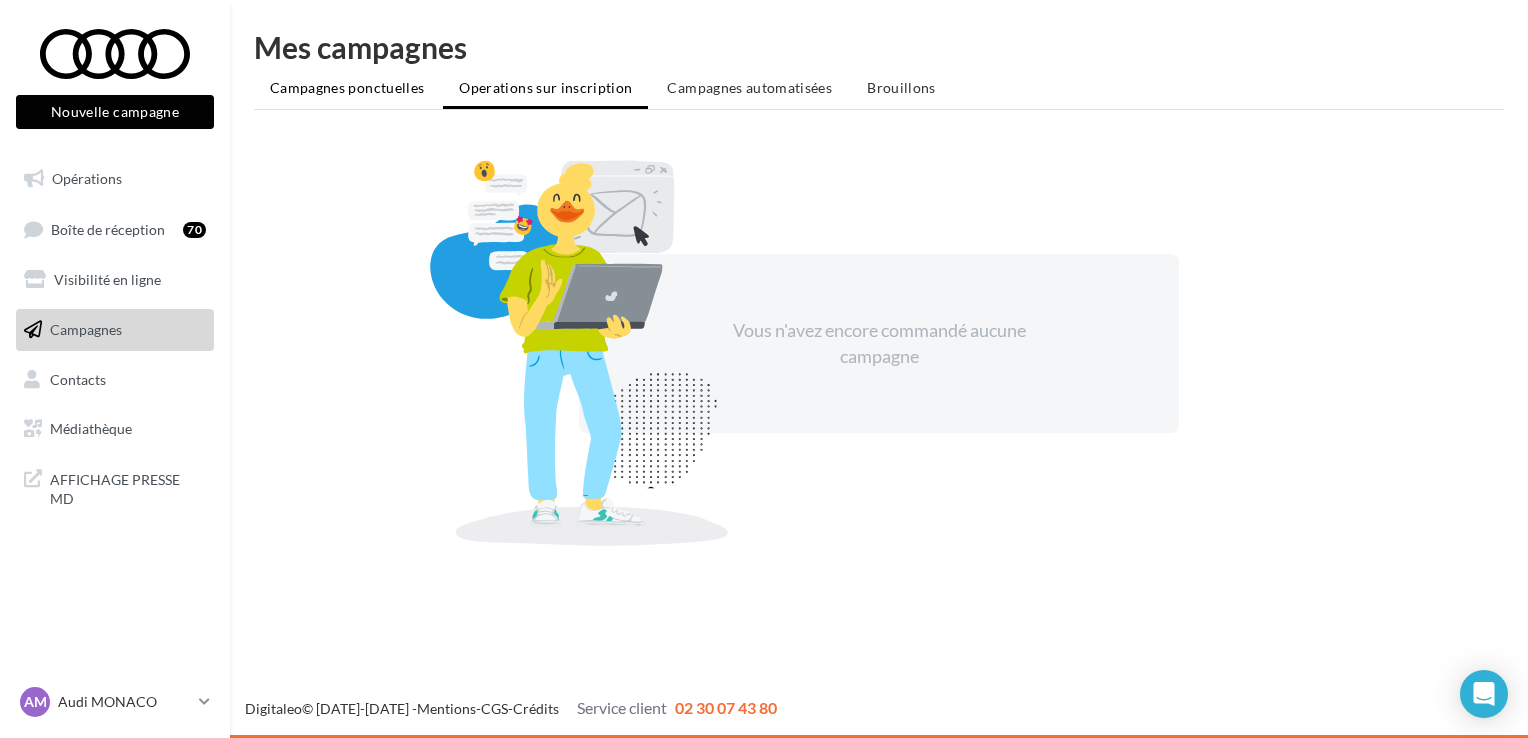 click on "Campagnes ponctuelles" at bounding box center [347, 87] 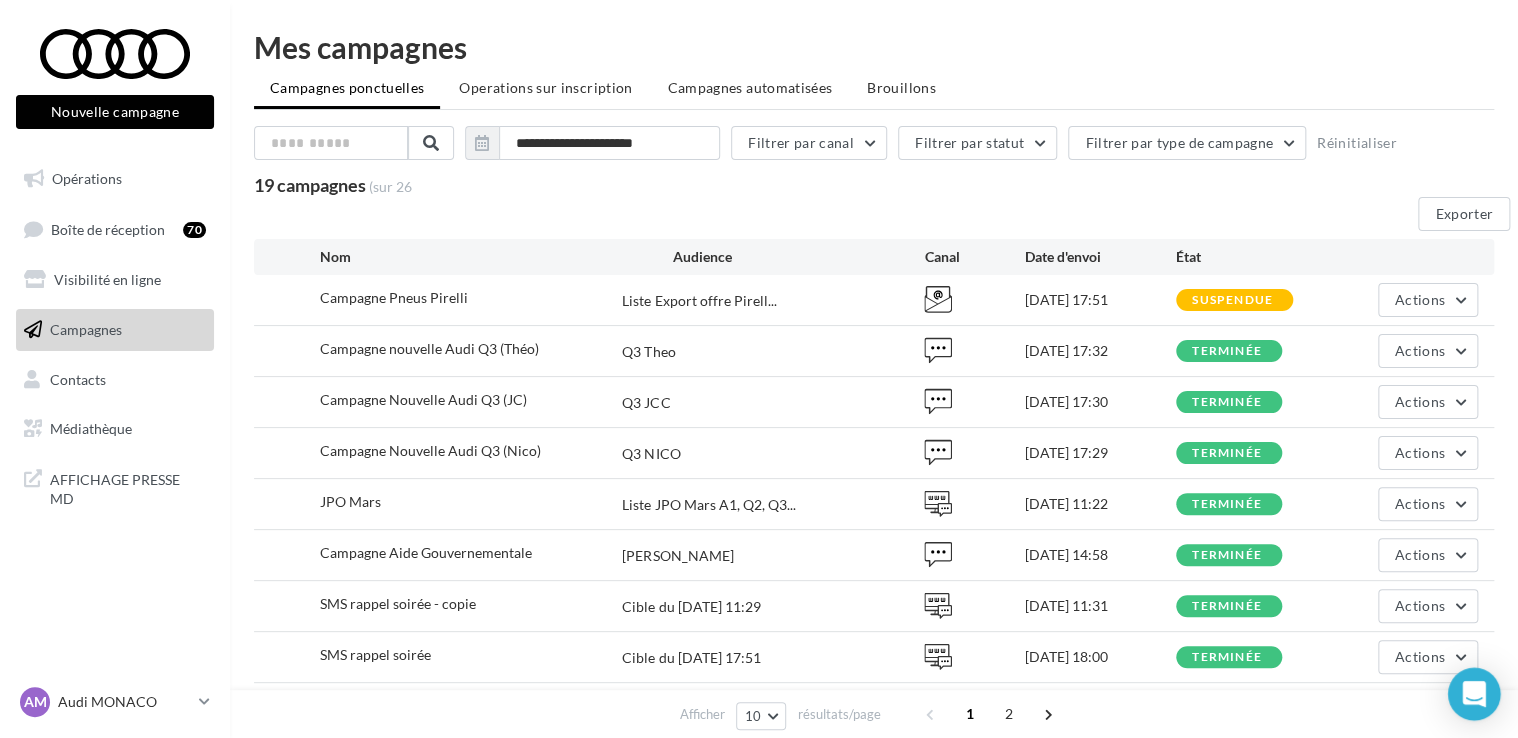 click 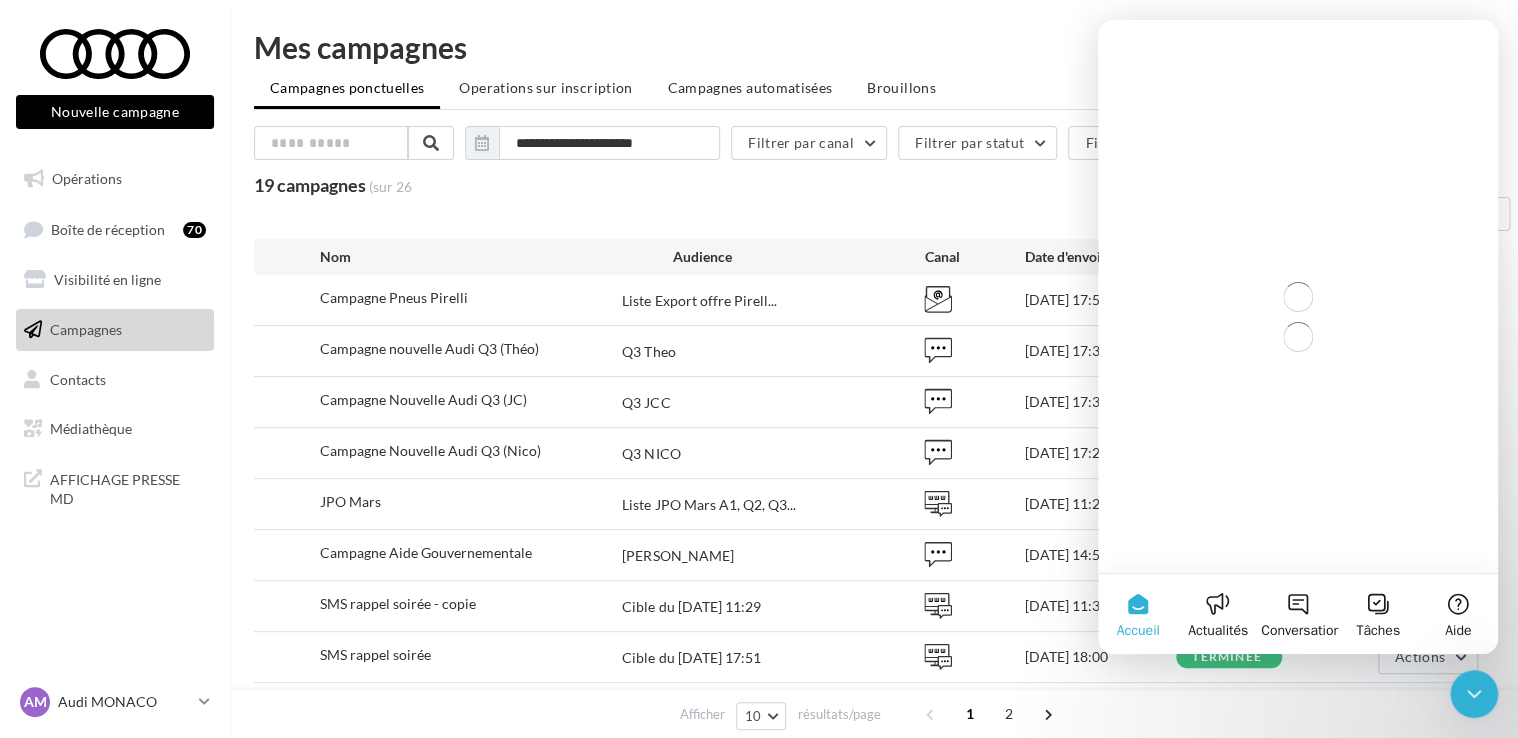 scroll, scrollTop: 0, scrollLeft: 0, axis: both 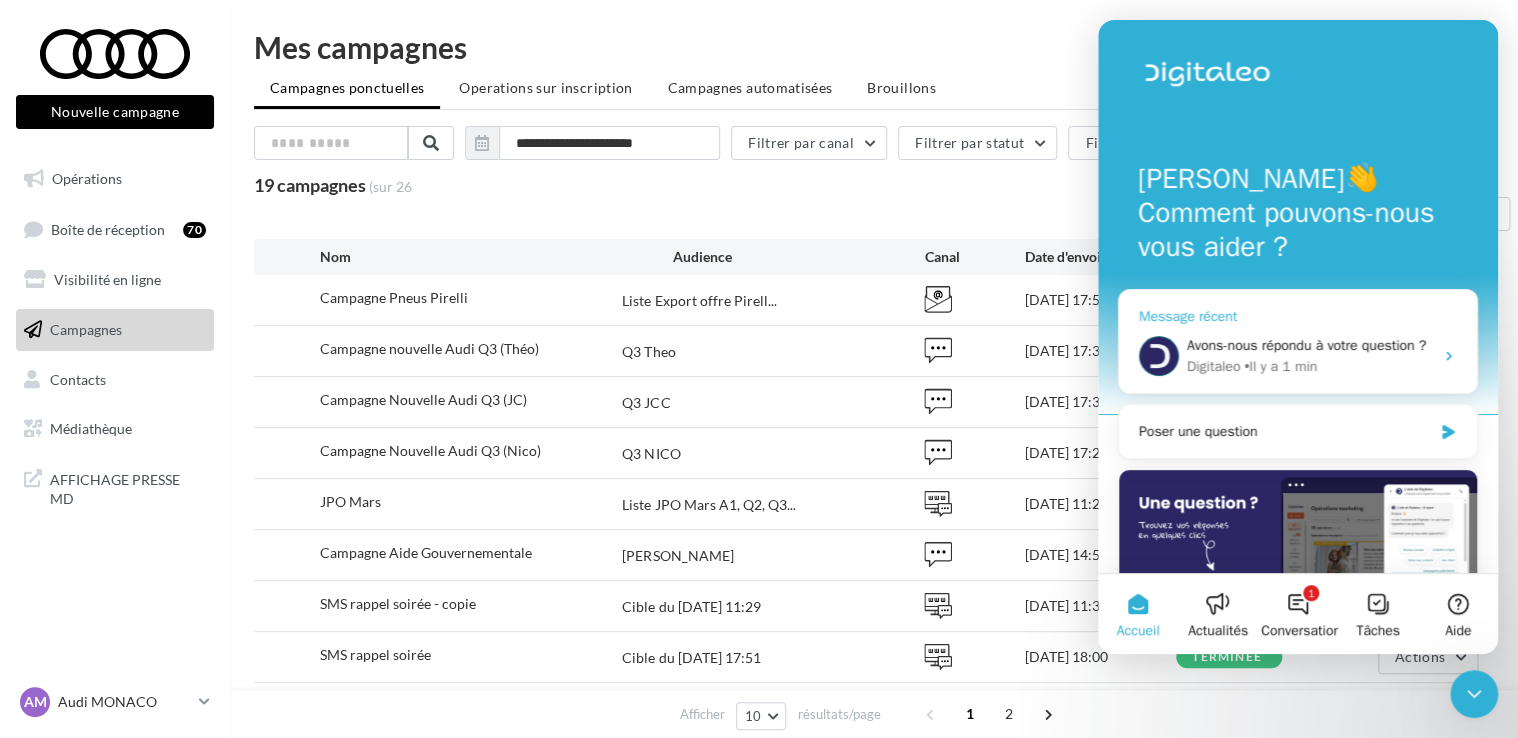 click on "Digitaleo •  Il y a 1 min" at bounding box center (1310, 366) 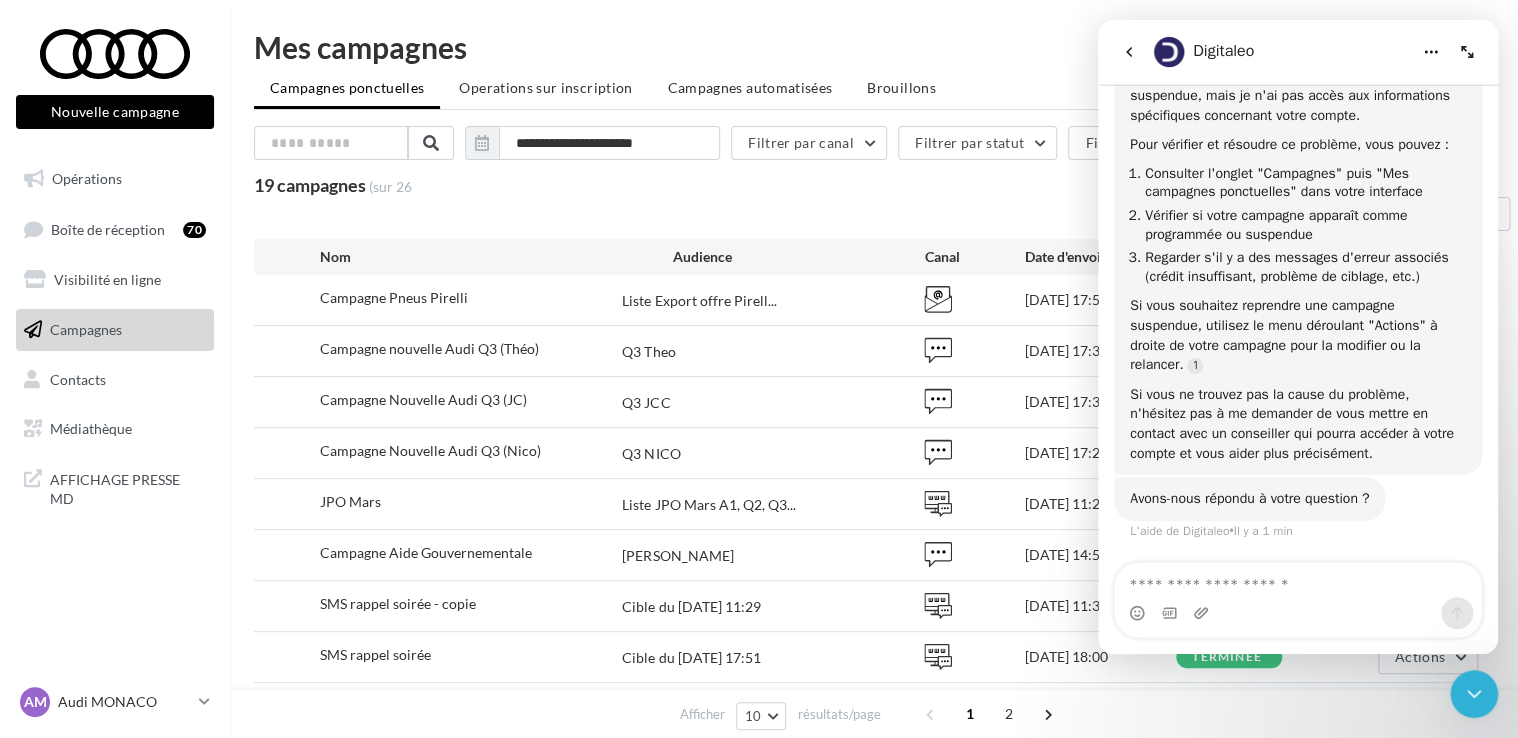 scroll, scrollTop: 364, scrollLeft: 0, axis: vertical 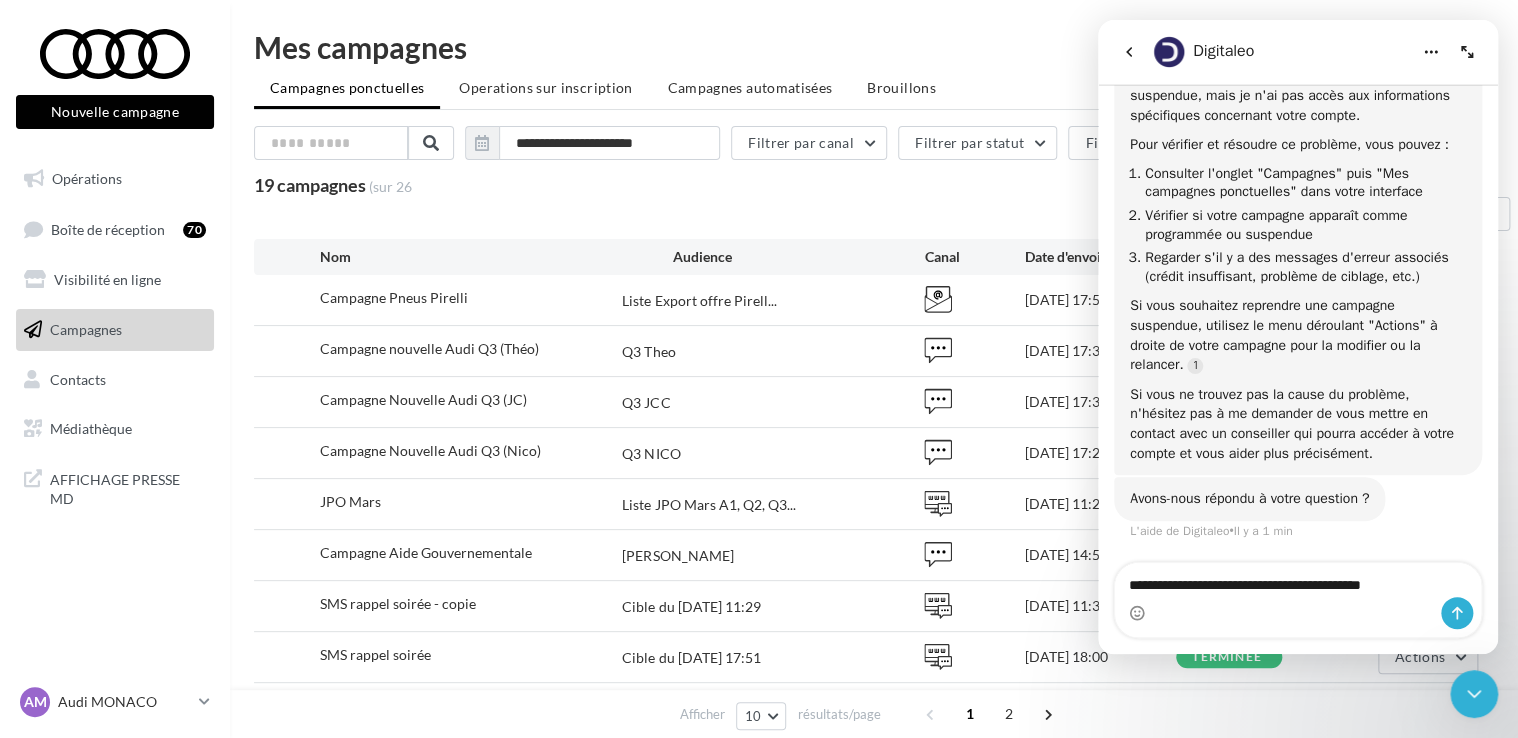 type on "**********" 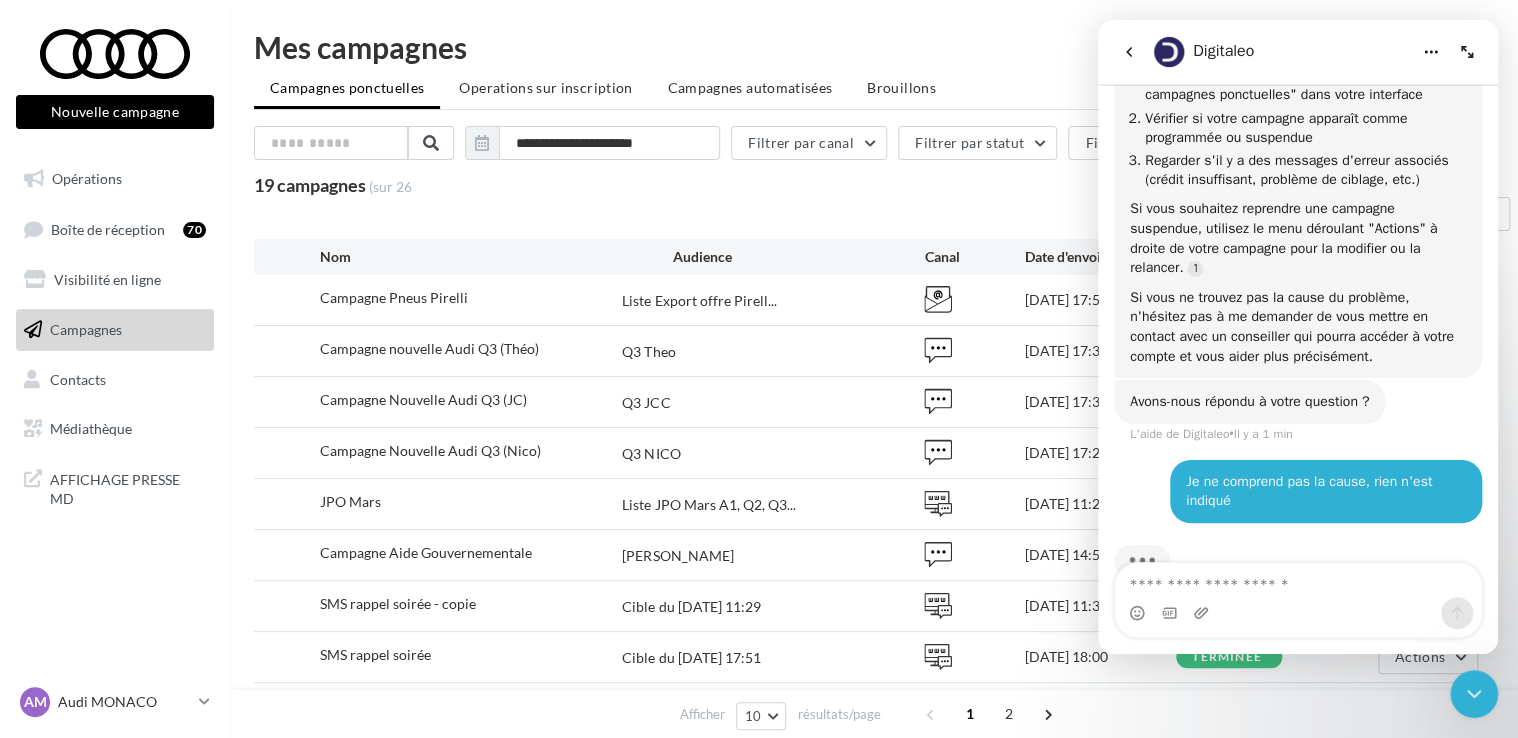 scroll, scrollTop: 509, scrollLeft: 0, axis: vertical 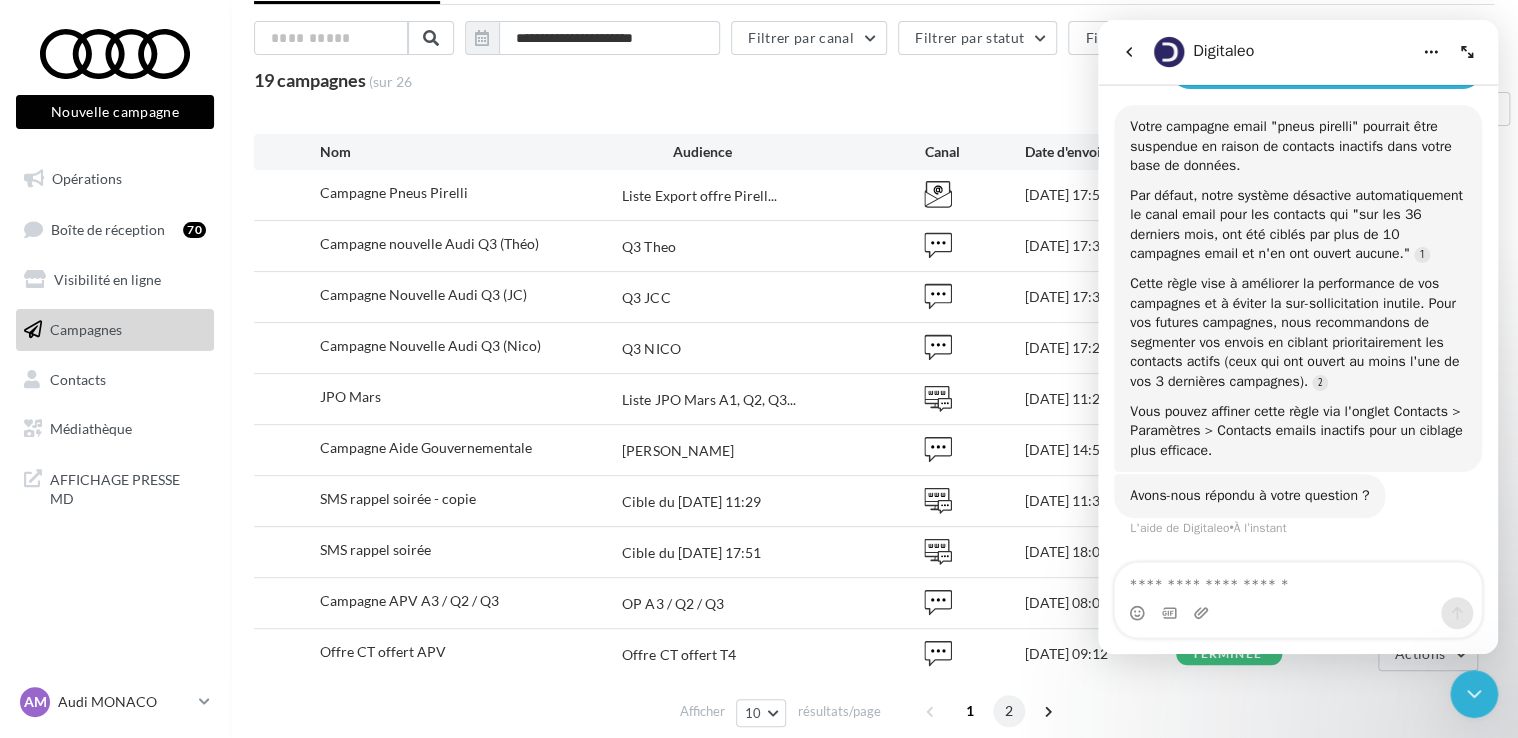 click on "2" at bounding box center [1009, 711] 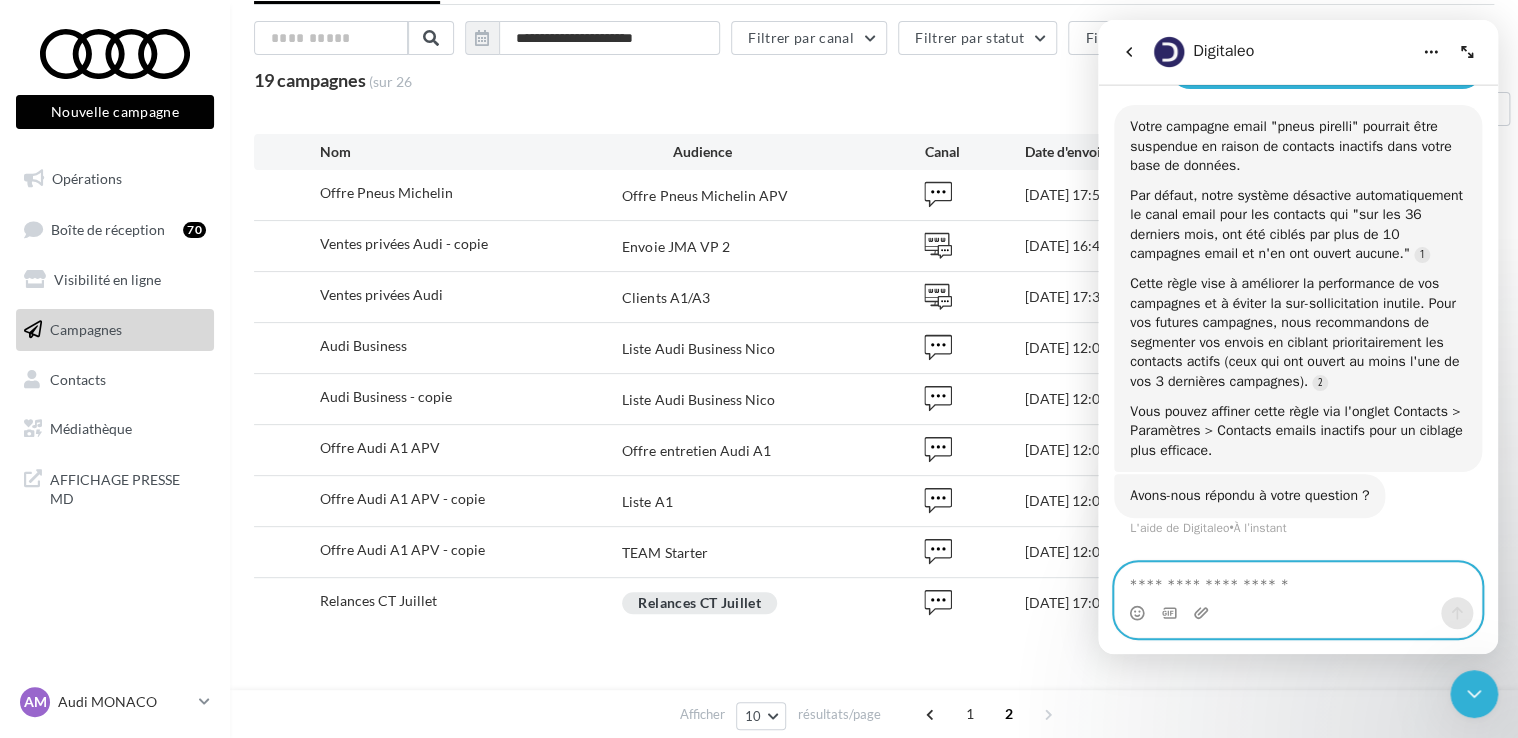 click at bounding box center (1298, 580) 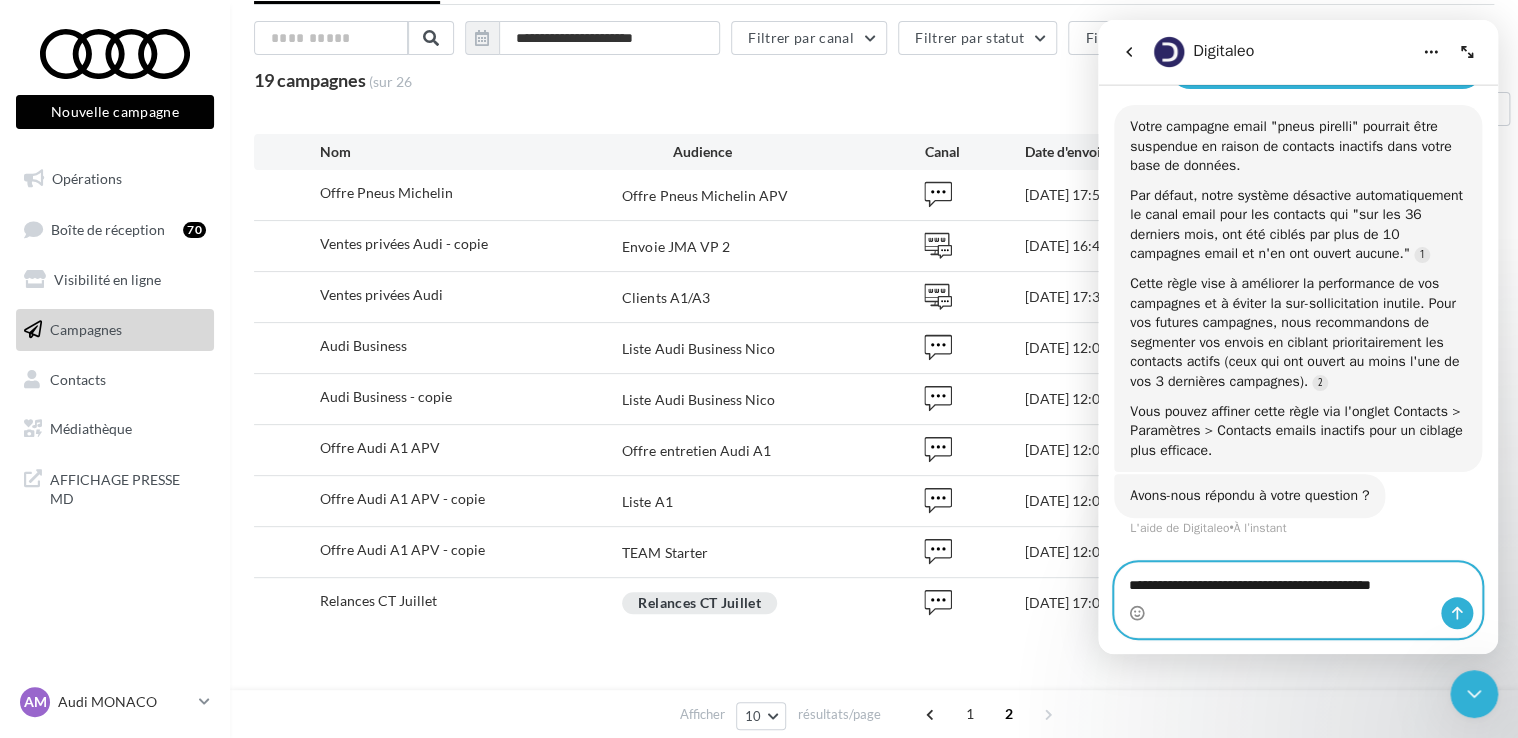 type on "**********" 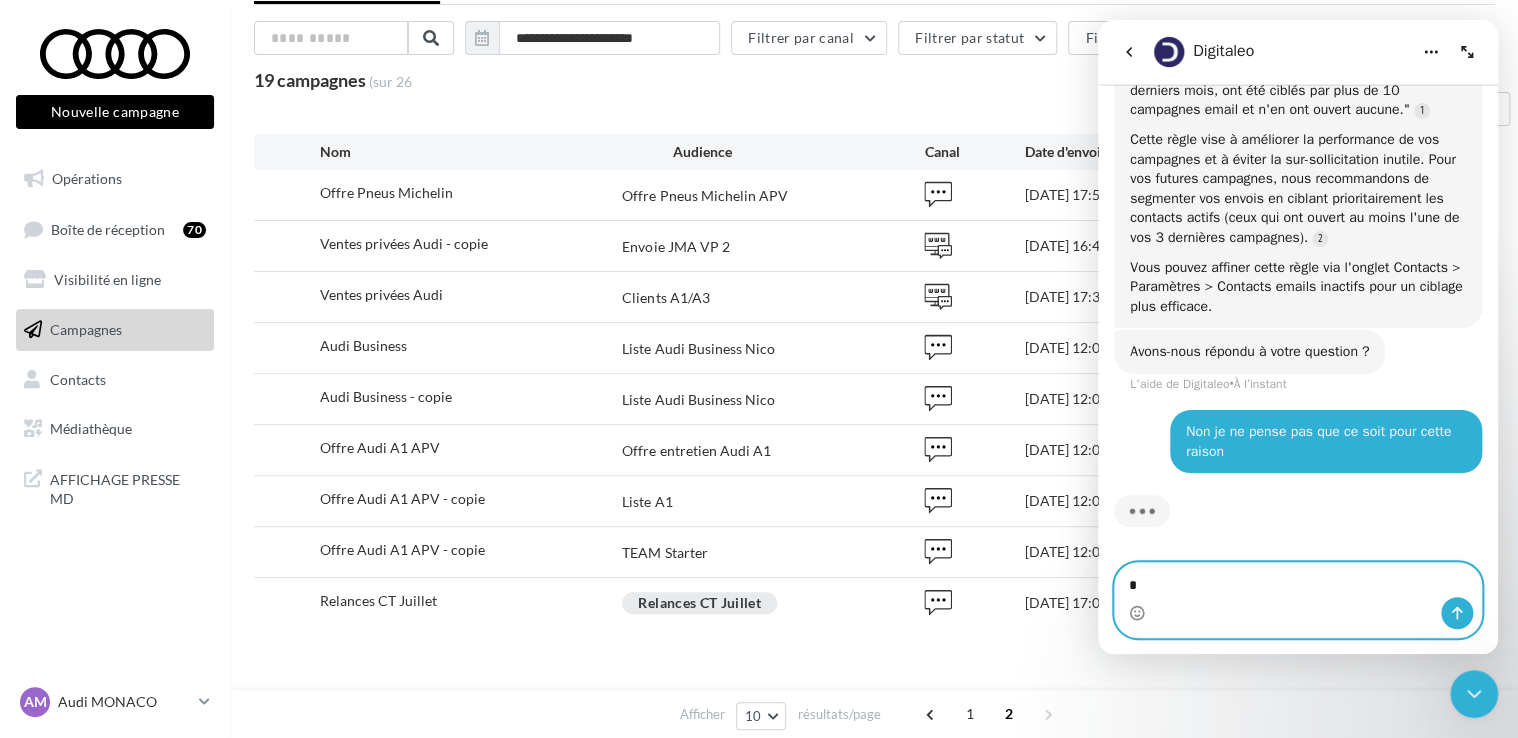 scroll, scrollTop: 1029, scrollLeft: 0, axis: vertical 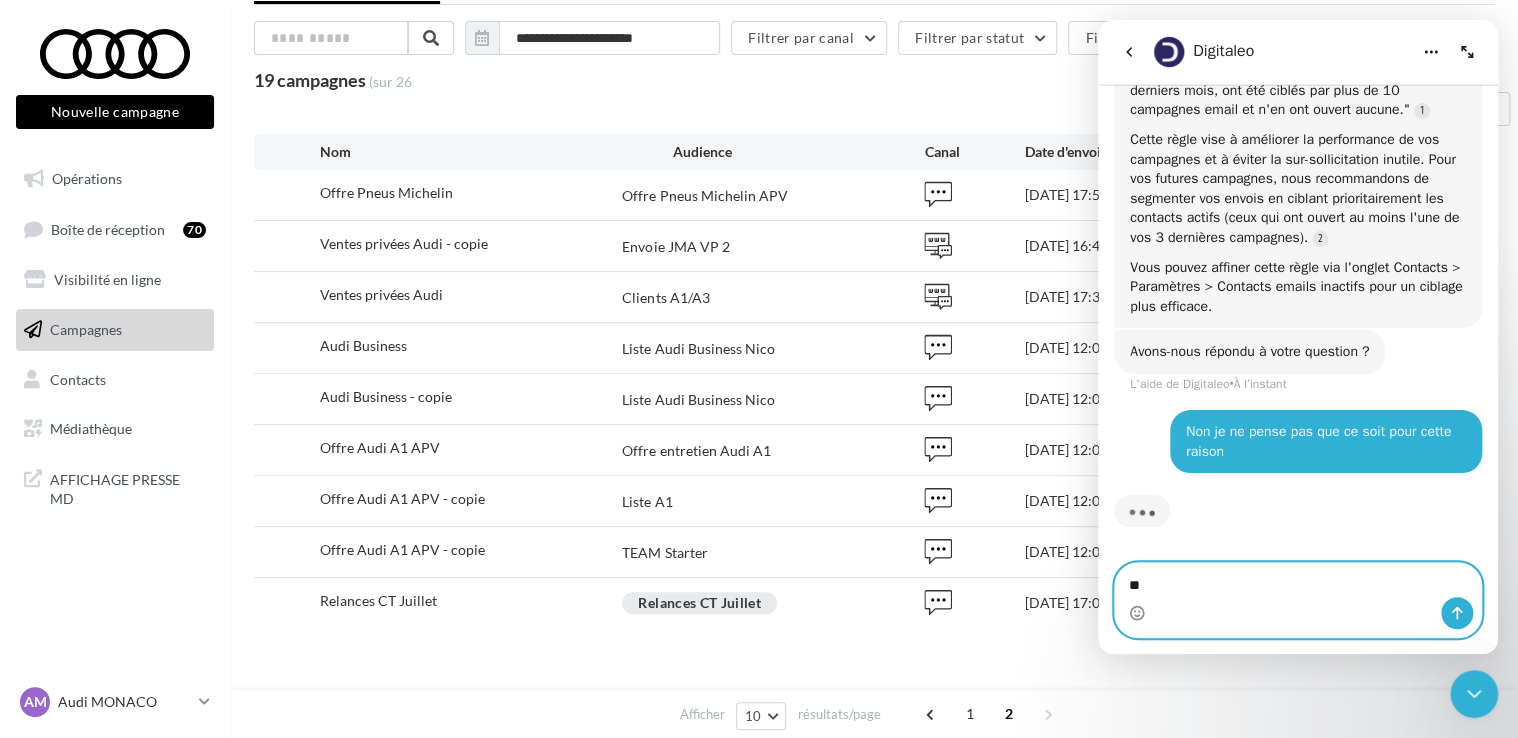 type on "*" 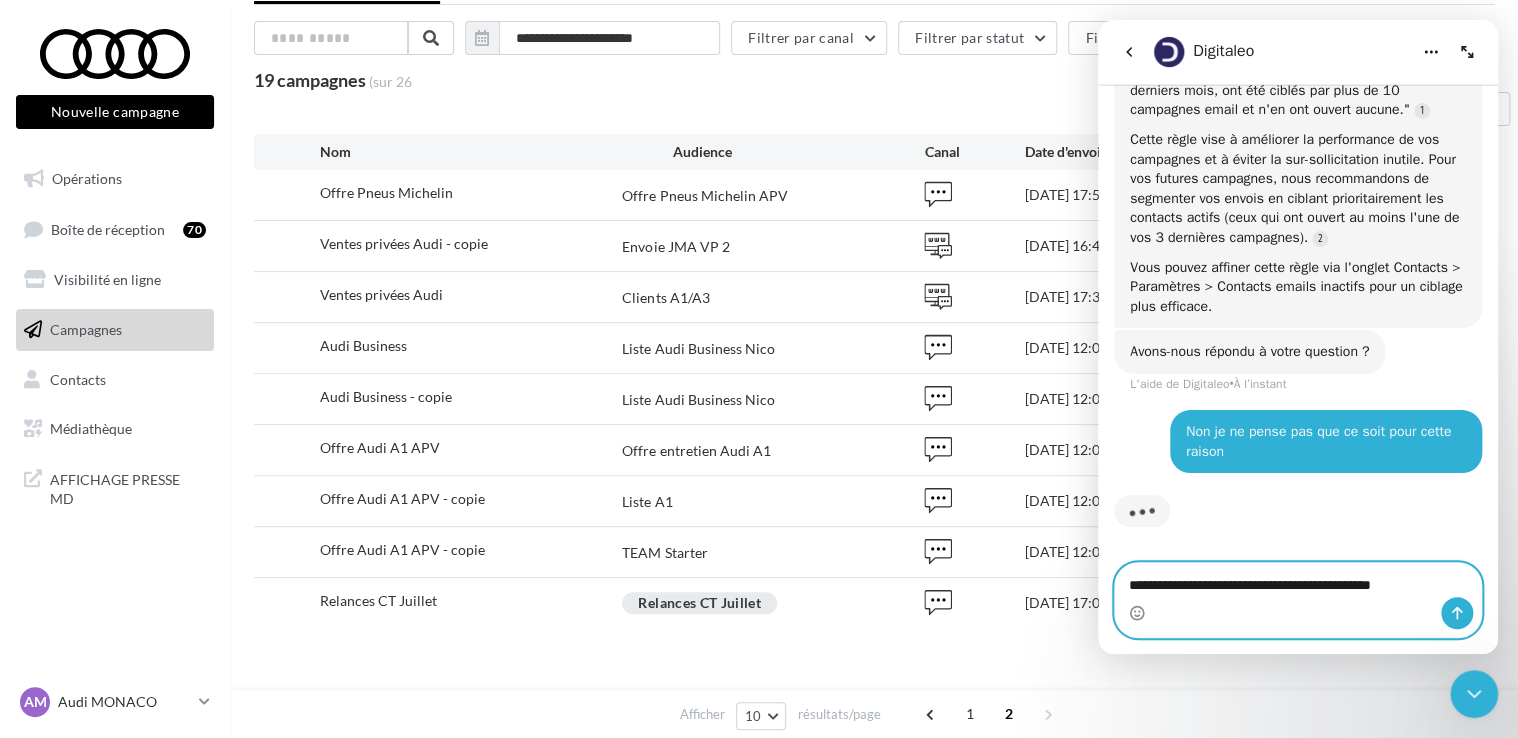 type on "**********" 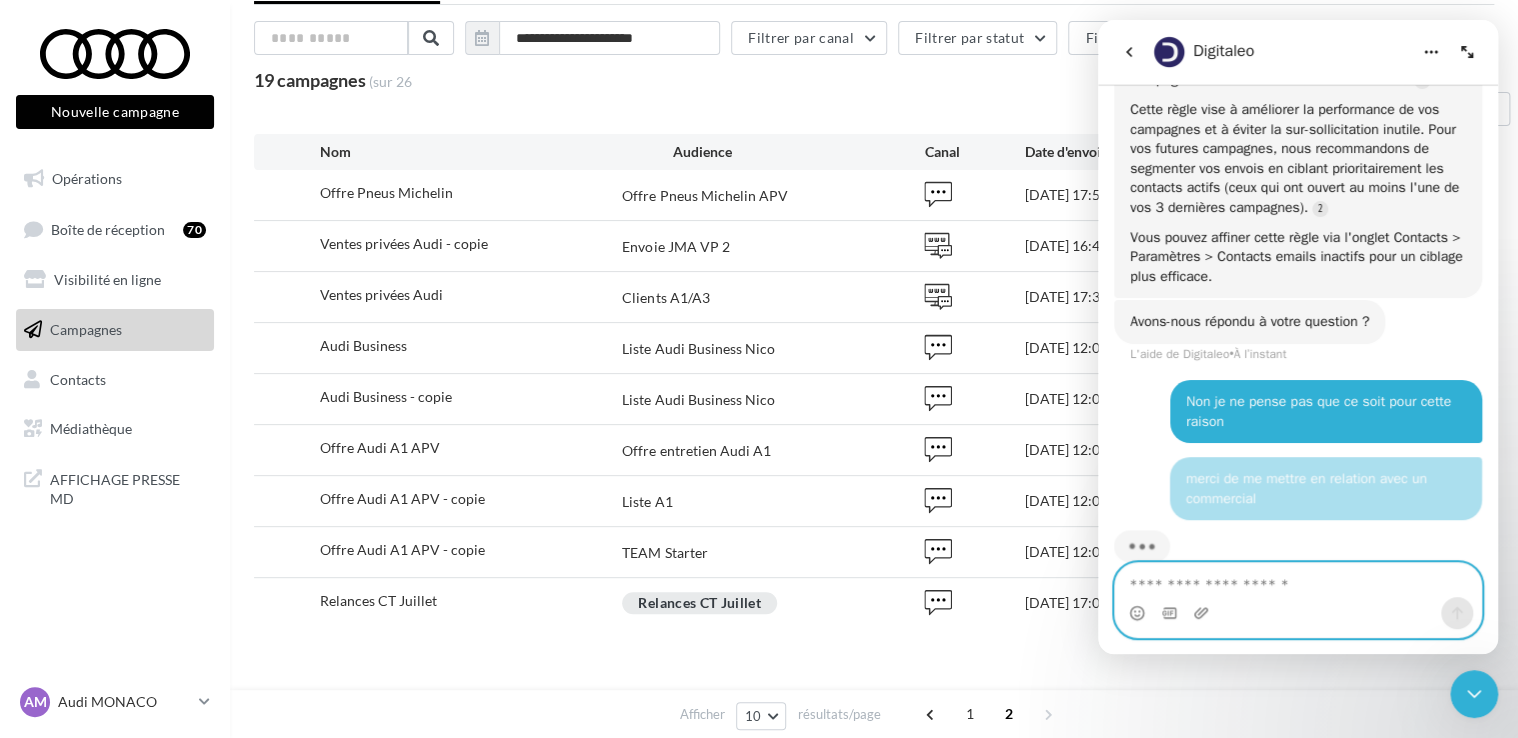 scroll, scrollTop: 1095, scrollLeft: 0, axis: vertical 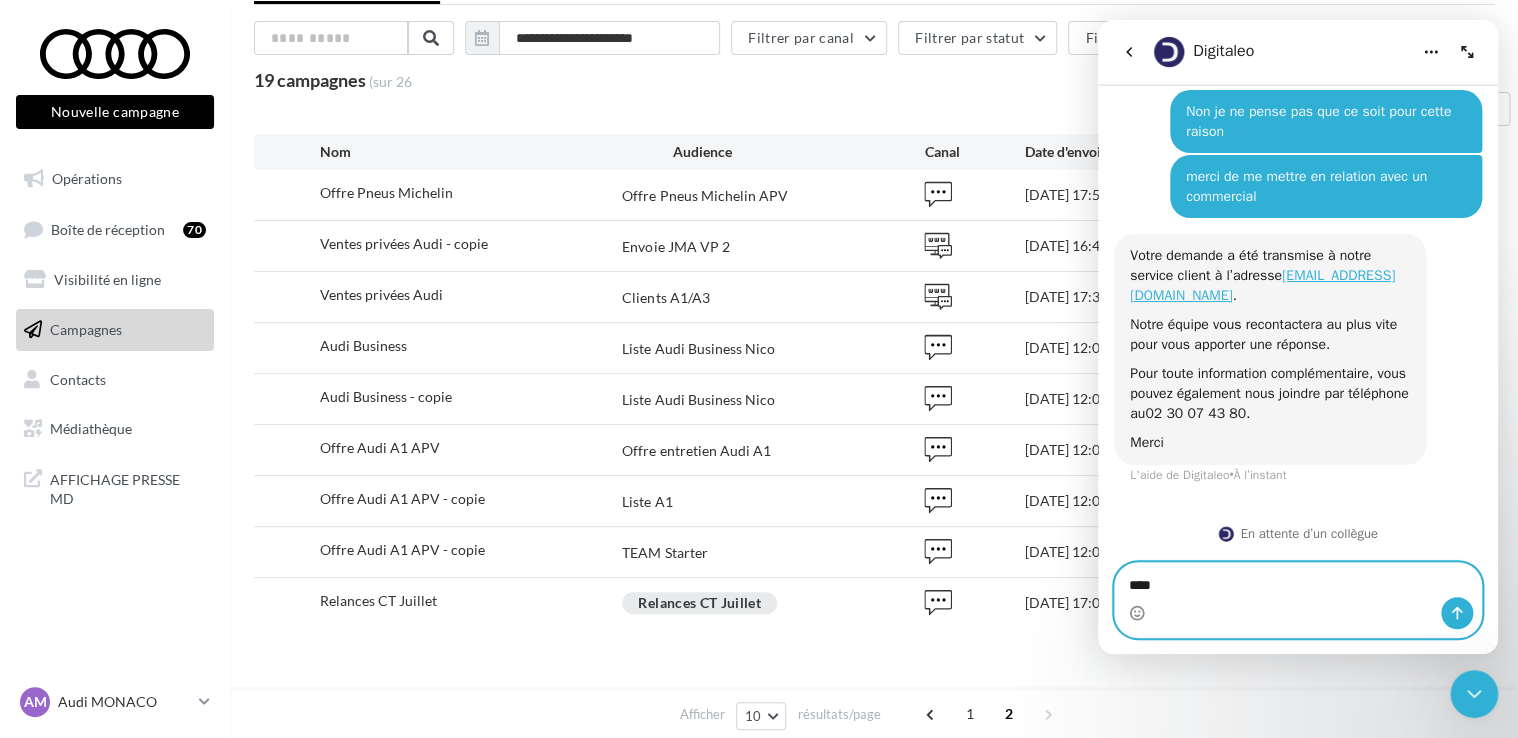 type on "*****" 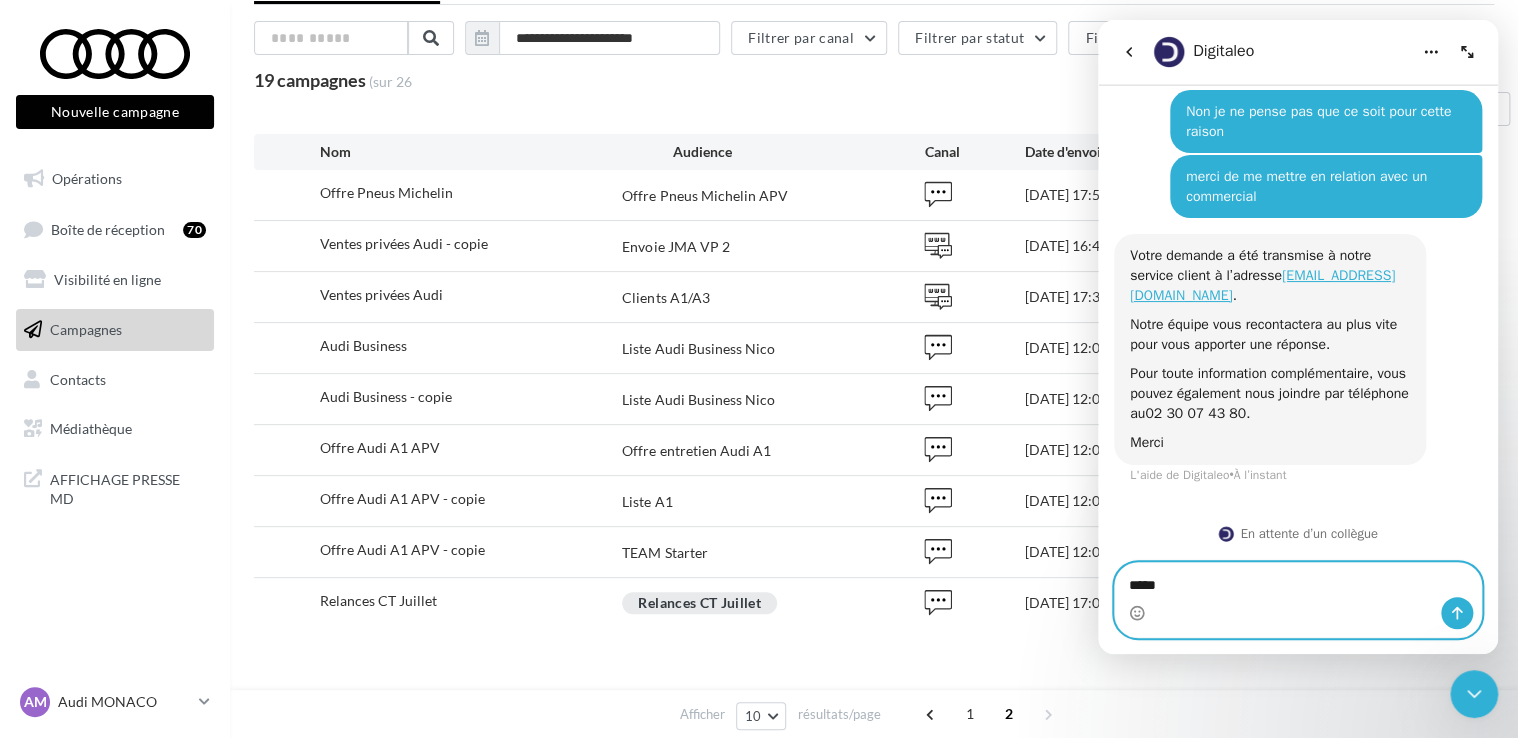 type 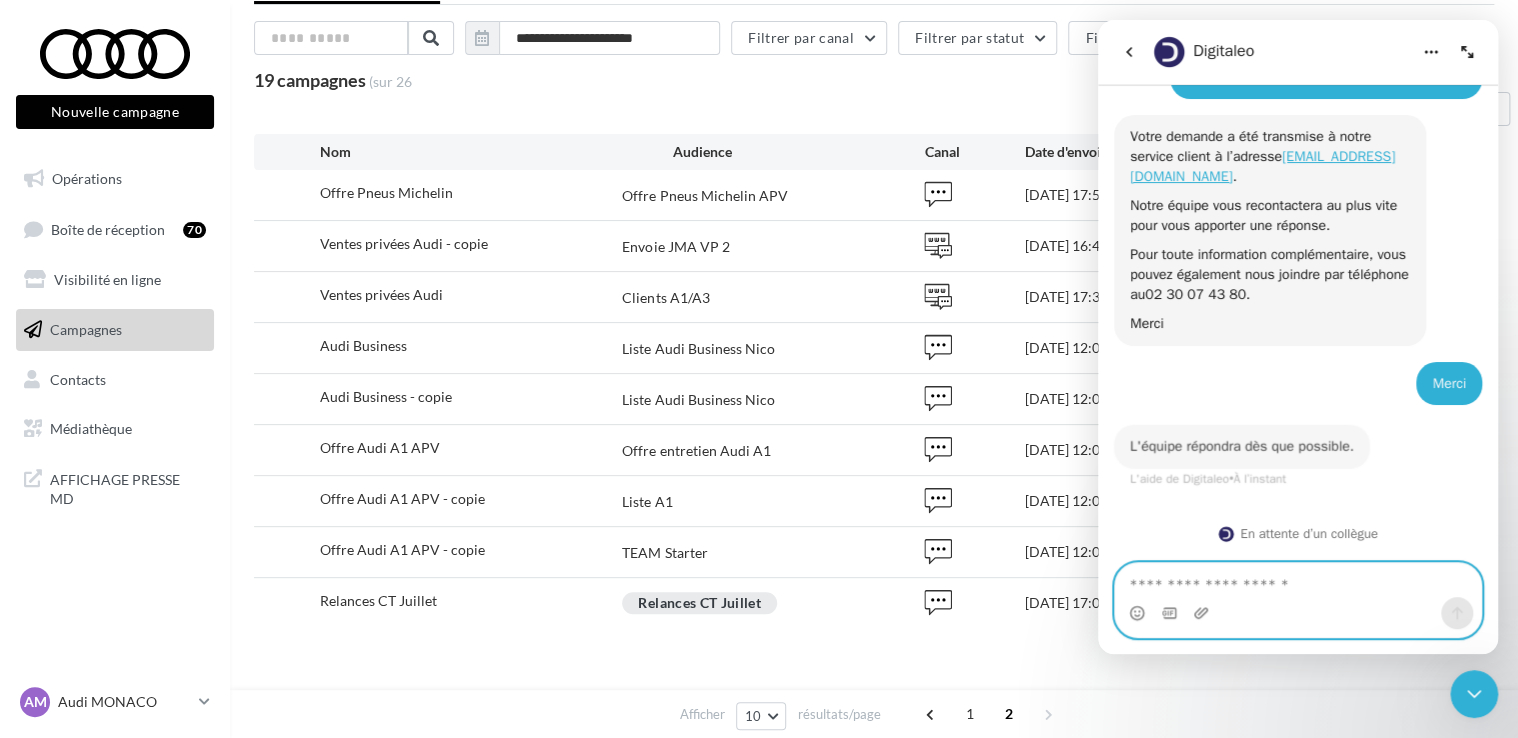 scroll, scrollTop: 1451, scrollLeft: 0, axis: vertical 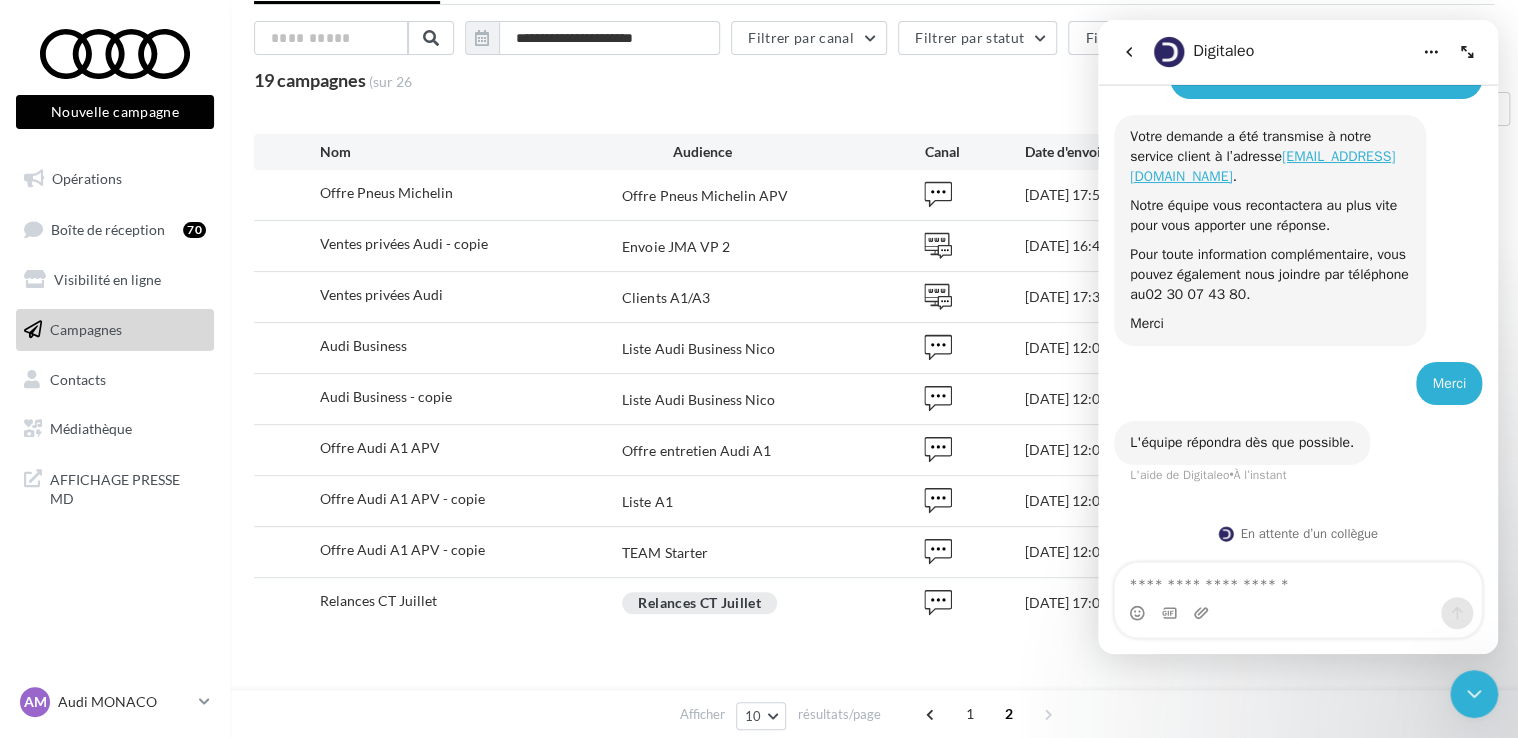 click on "Nom   Audience   Canal   Date d'envoi   État" at bounding box center [874, 152] 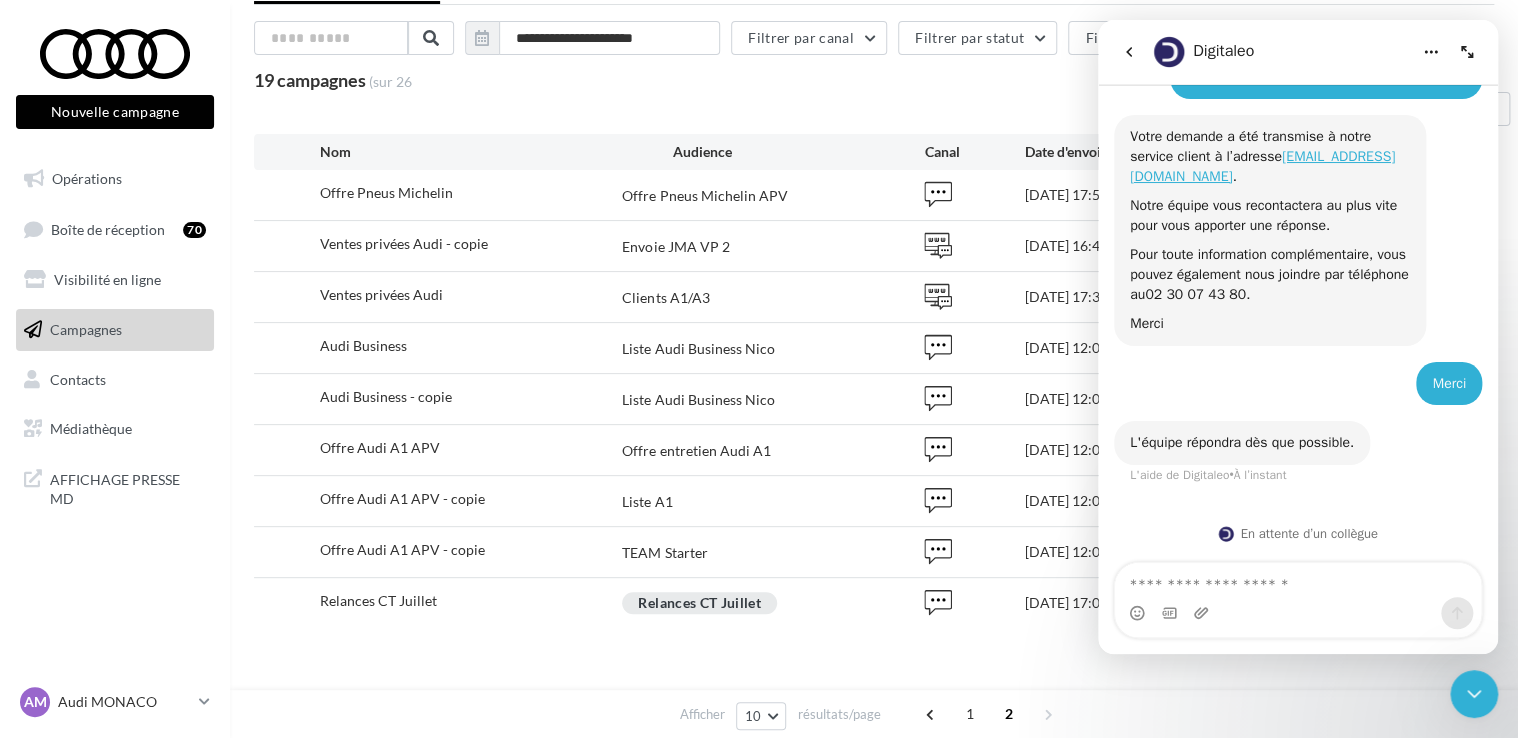 click 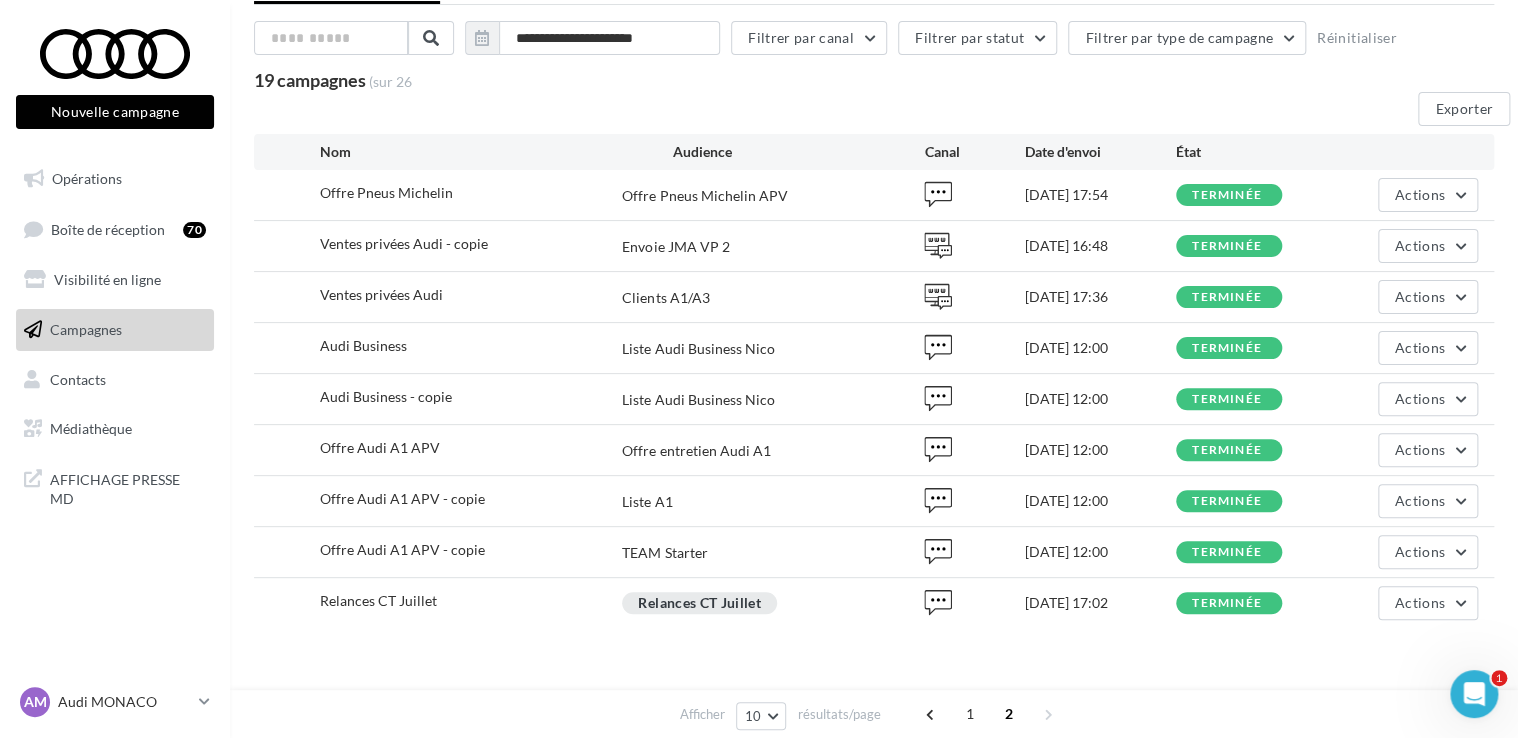 scroll, scrollTop: 0, scrollLeft: 0, axis: both 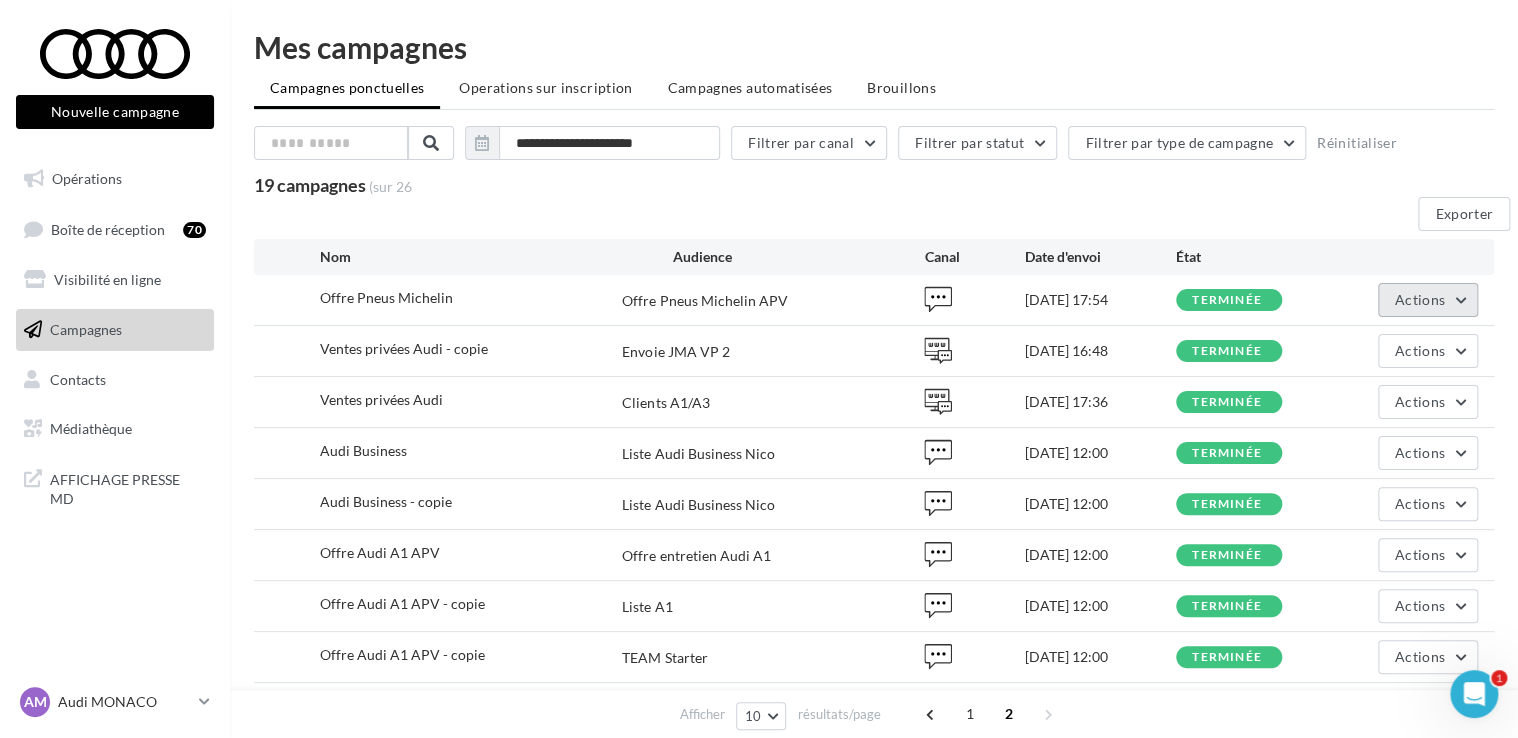 click on "Actions" at bounding box center (1428, 300) 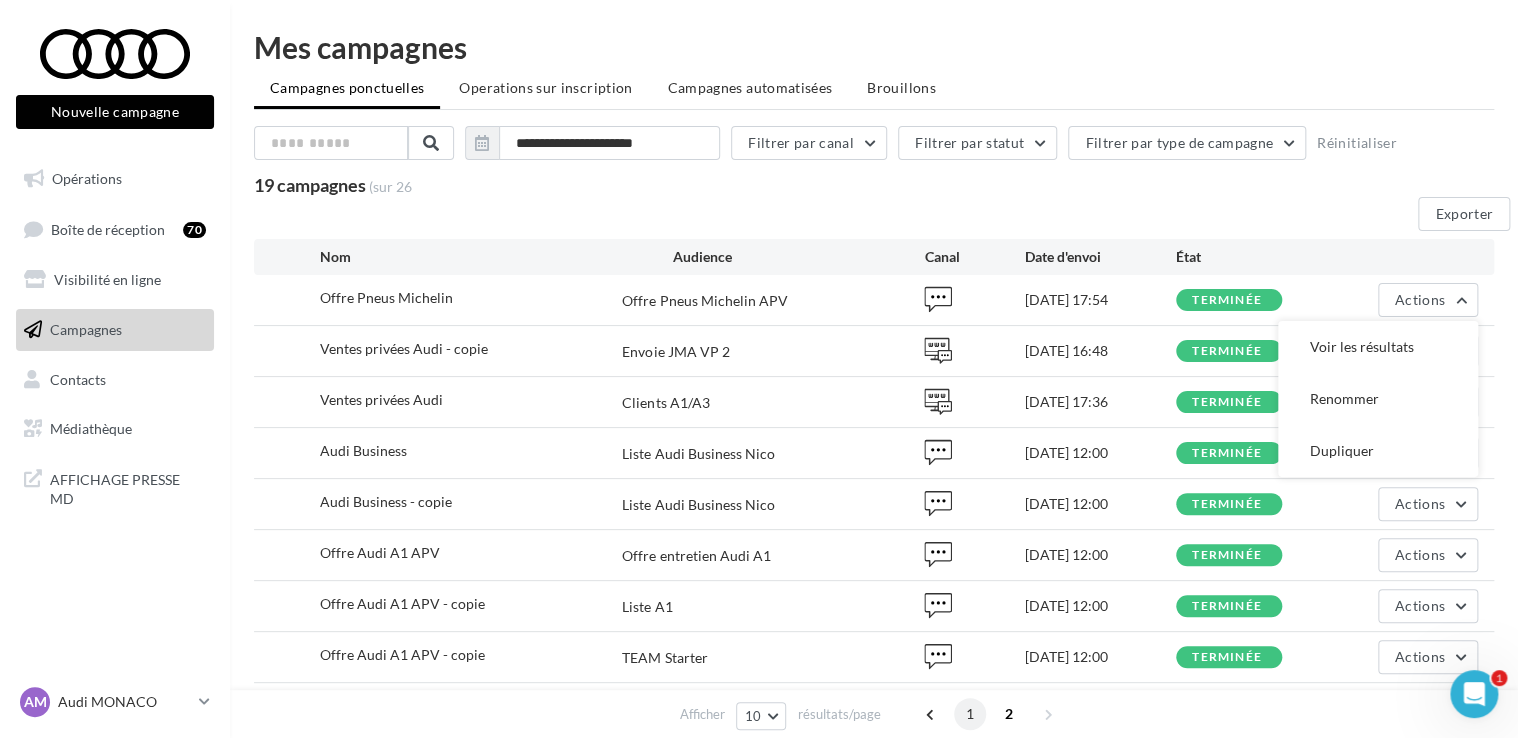 click on "1" at bounding box center [970, 714] 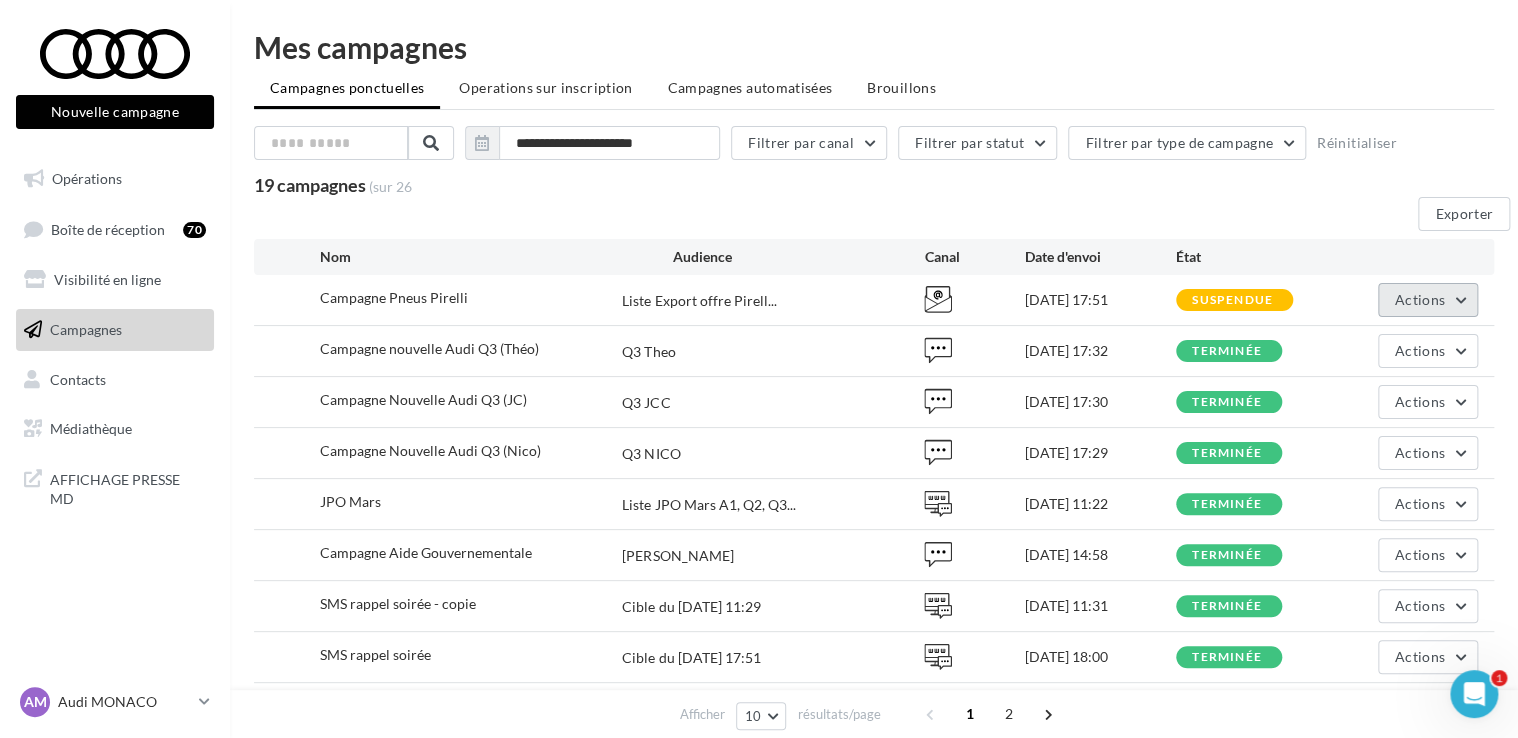 click on "Actions" at bounding box center (1428, 300) 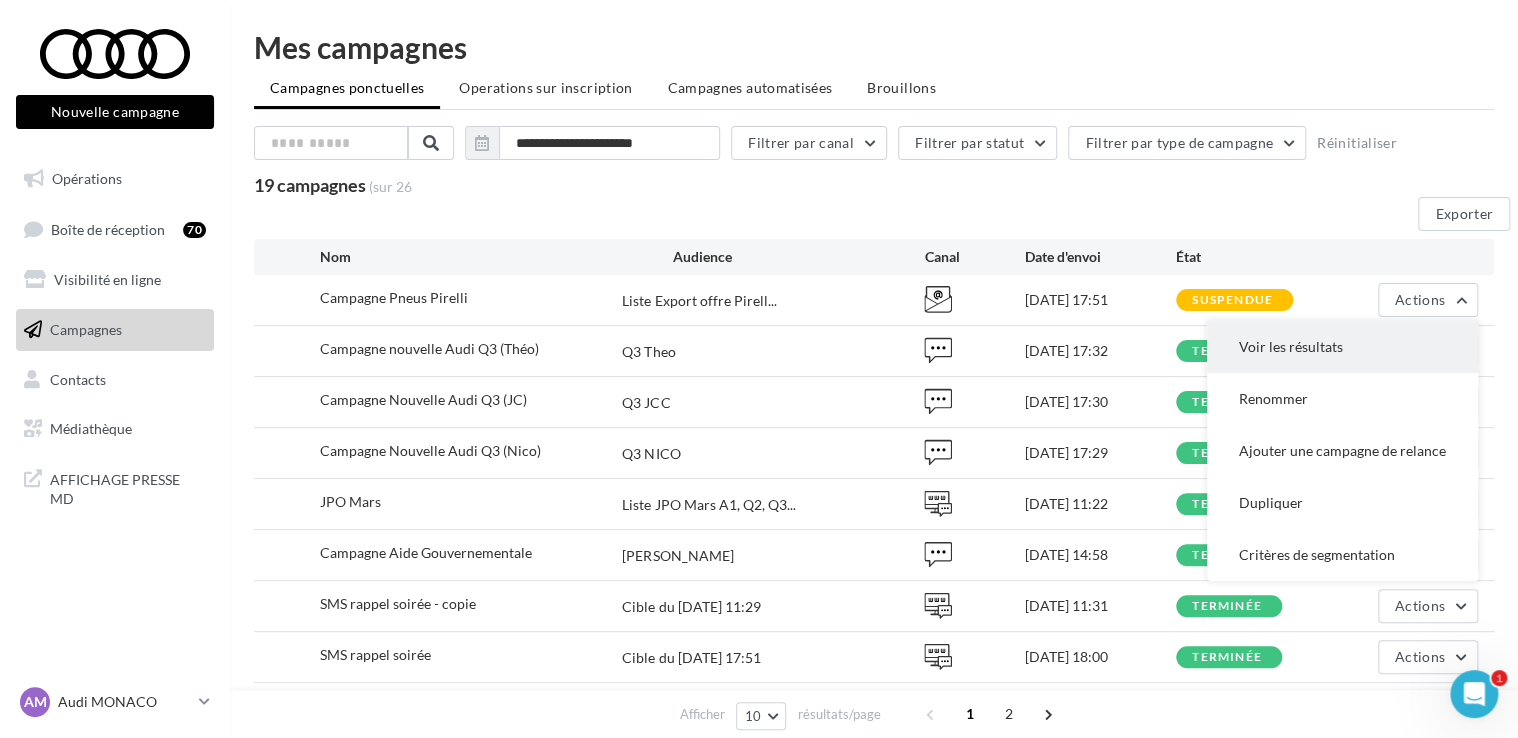 click on "Voir les résultats" at bounding box center (1342, 347) 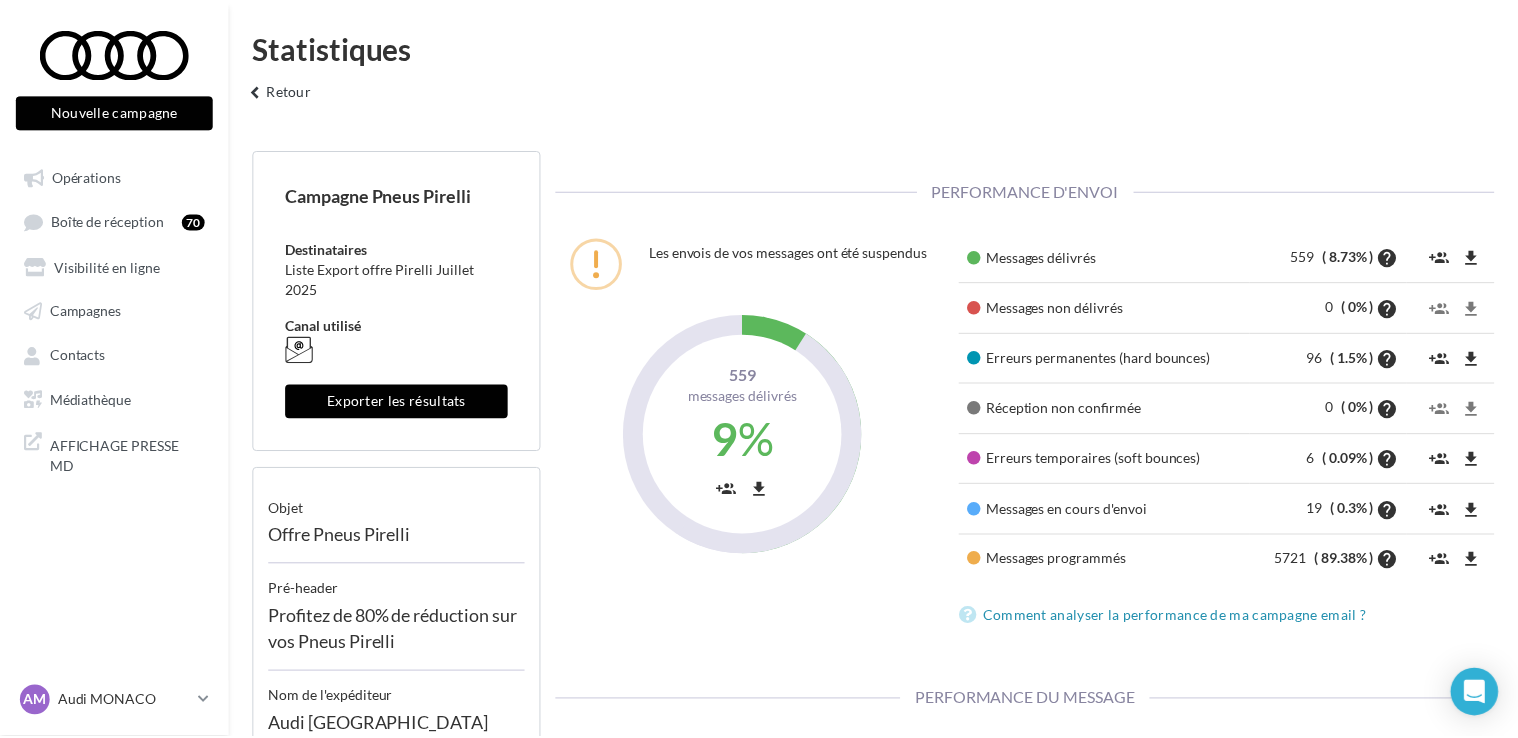 scroll, scrollTop: 0, scrollLeft: 0, axis: both 